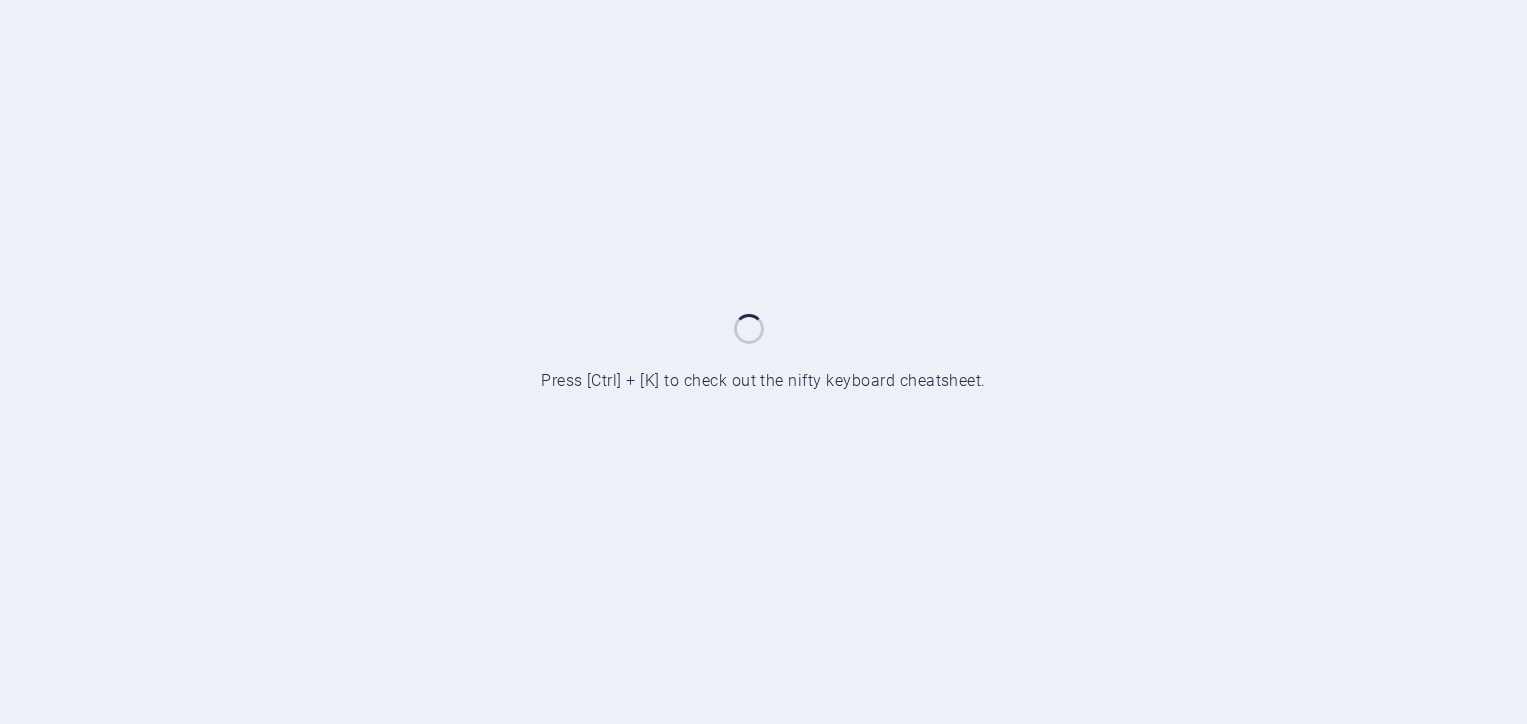 scroll, scrollTop: 0, scrollLeft: 0, axis: both 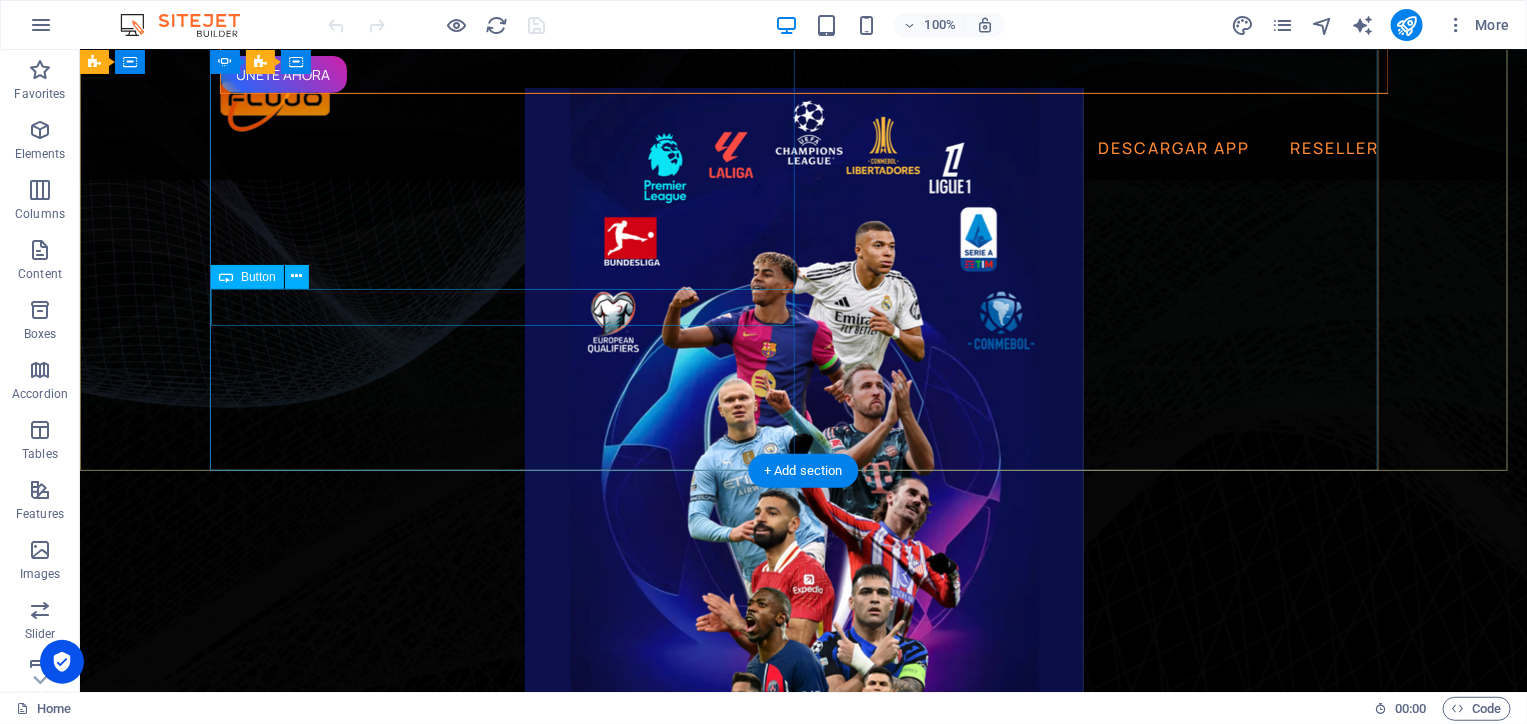 click on "UNETE AHORA" at bounding box center (803, 73) 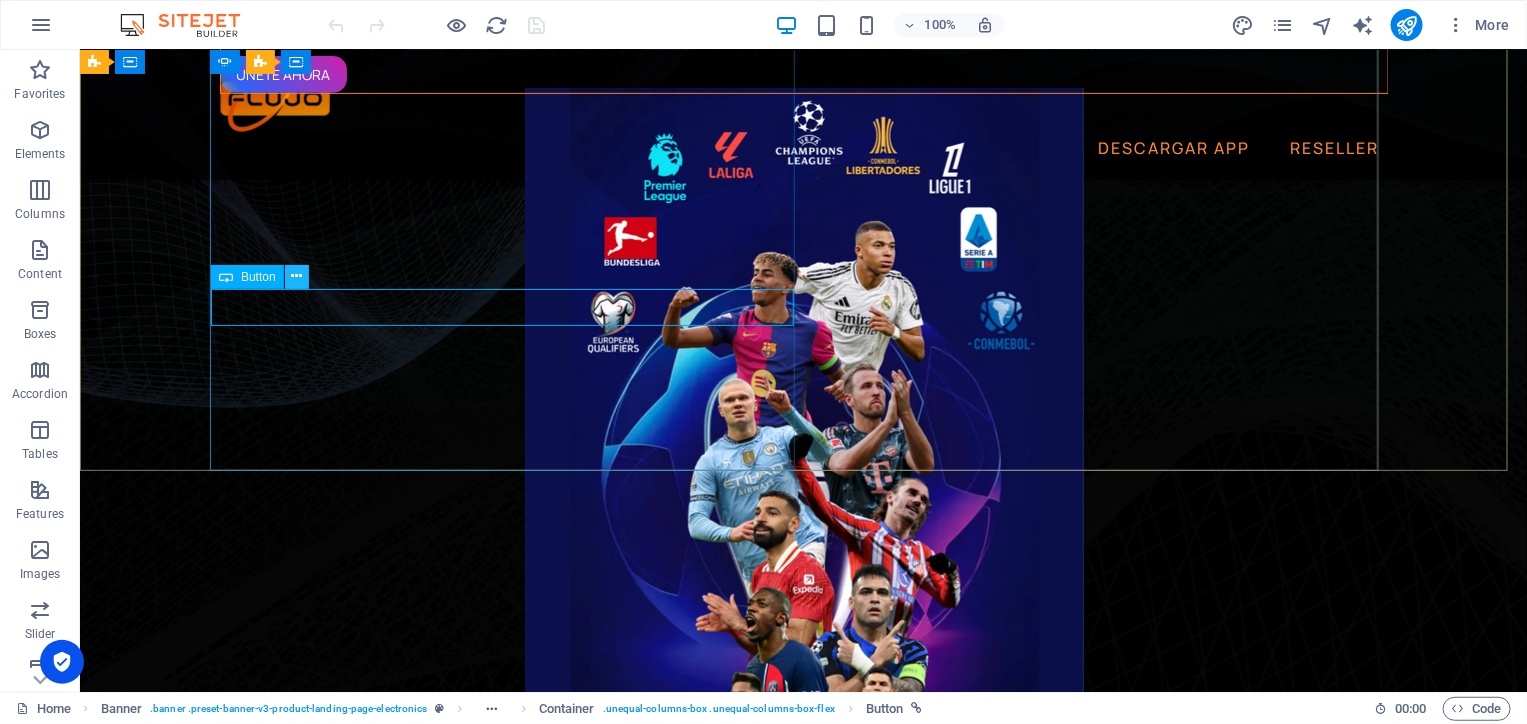 click at bounding box center (296, 276) 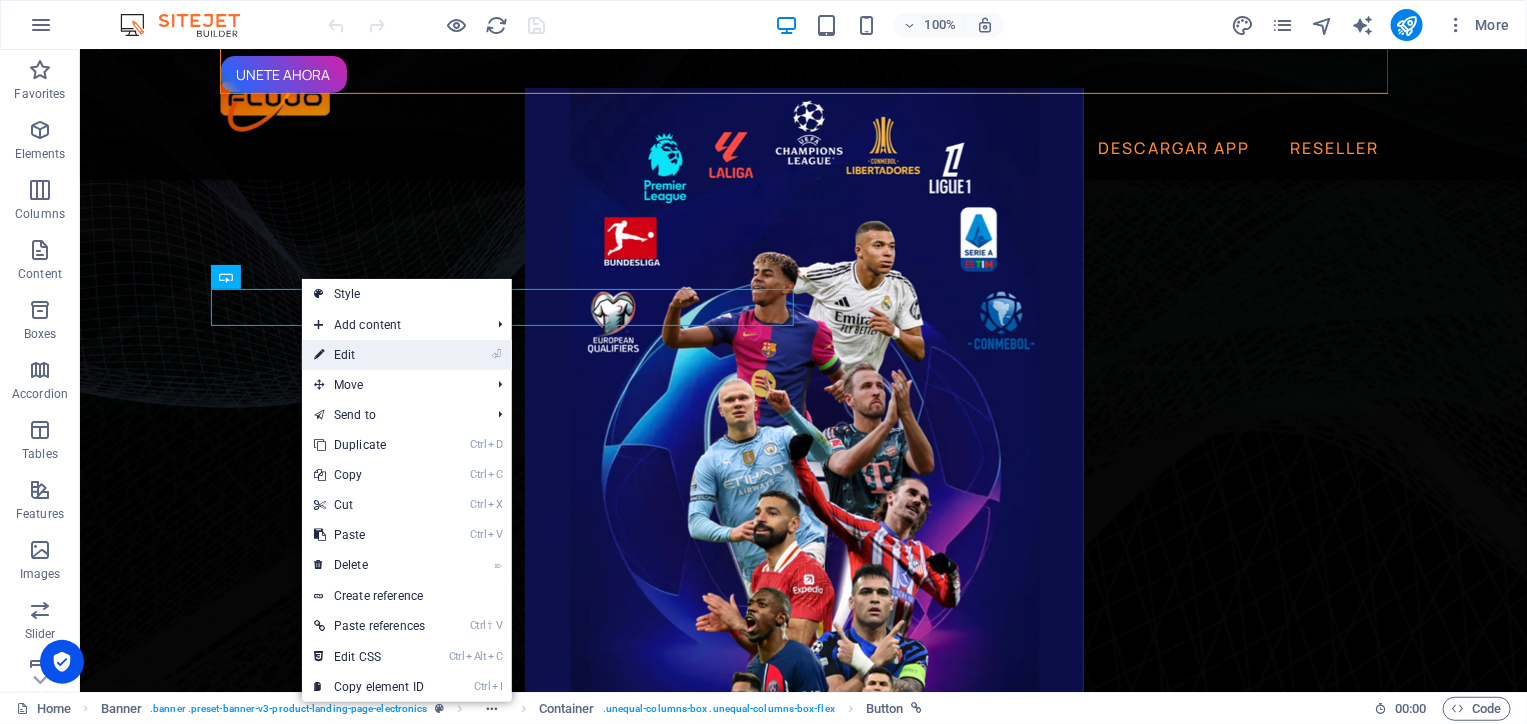 click on "⏎  Edit" at bounding box center (369, 355) 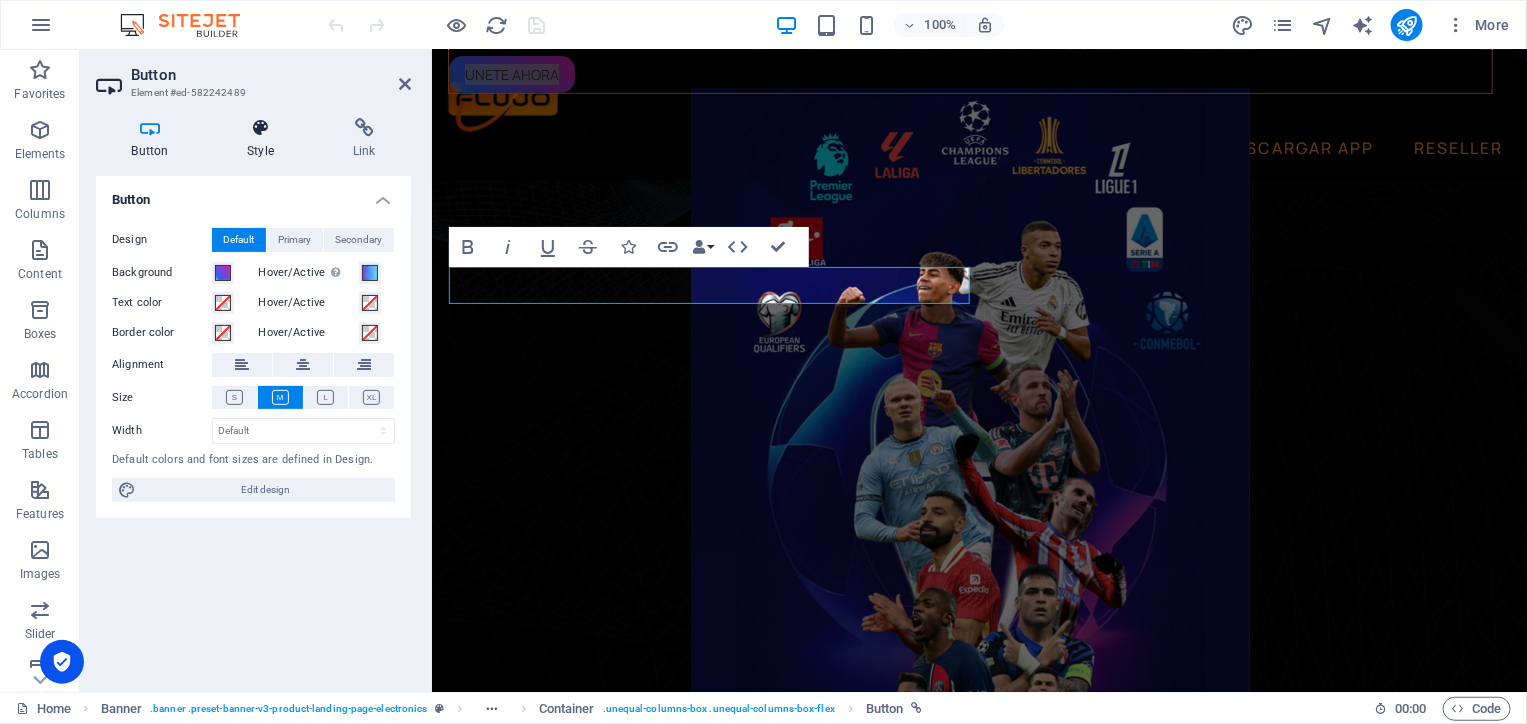 click at bounding box center [261, 128] 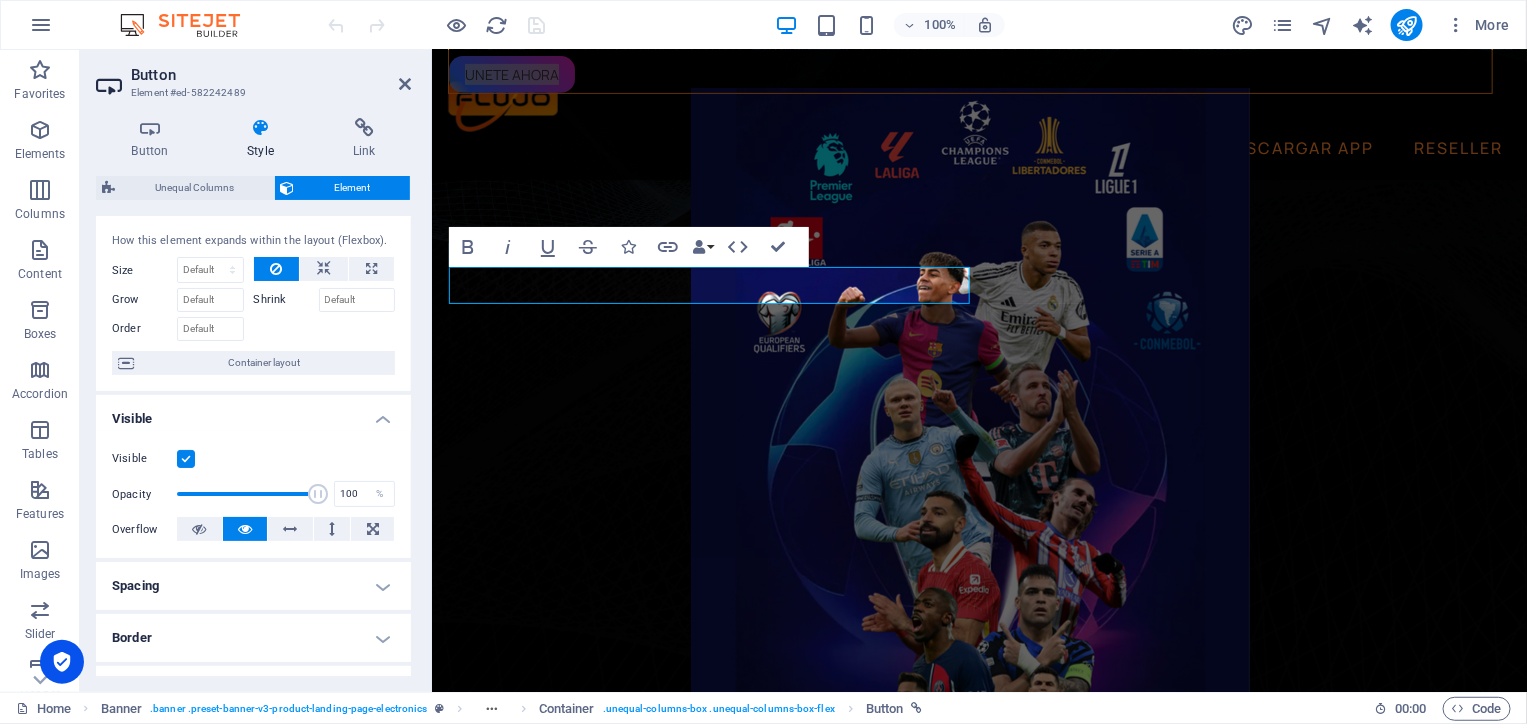 scroll, scrollTop: 0, scrollLeft: 0, axis: both 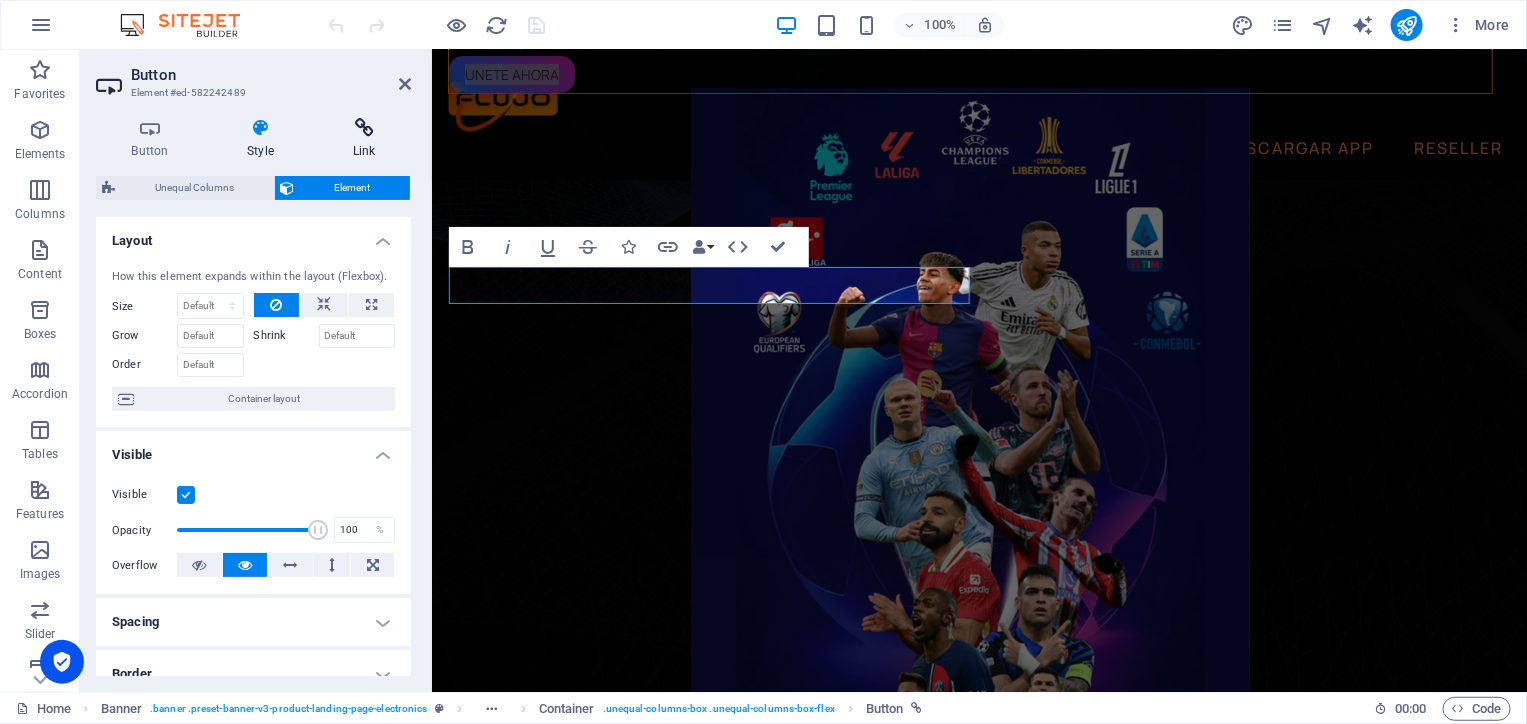 click at bounding box center (364, 128) 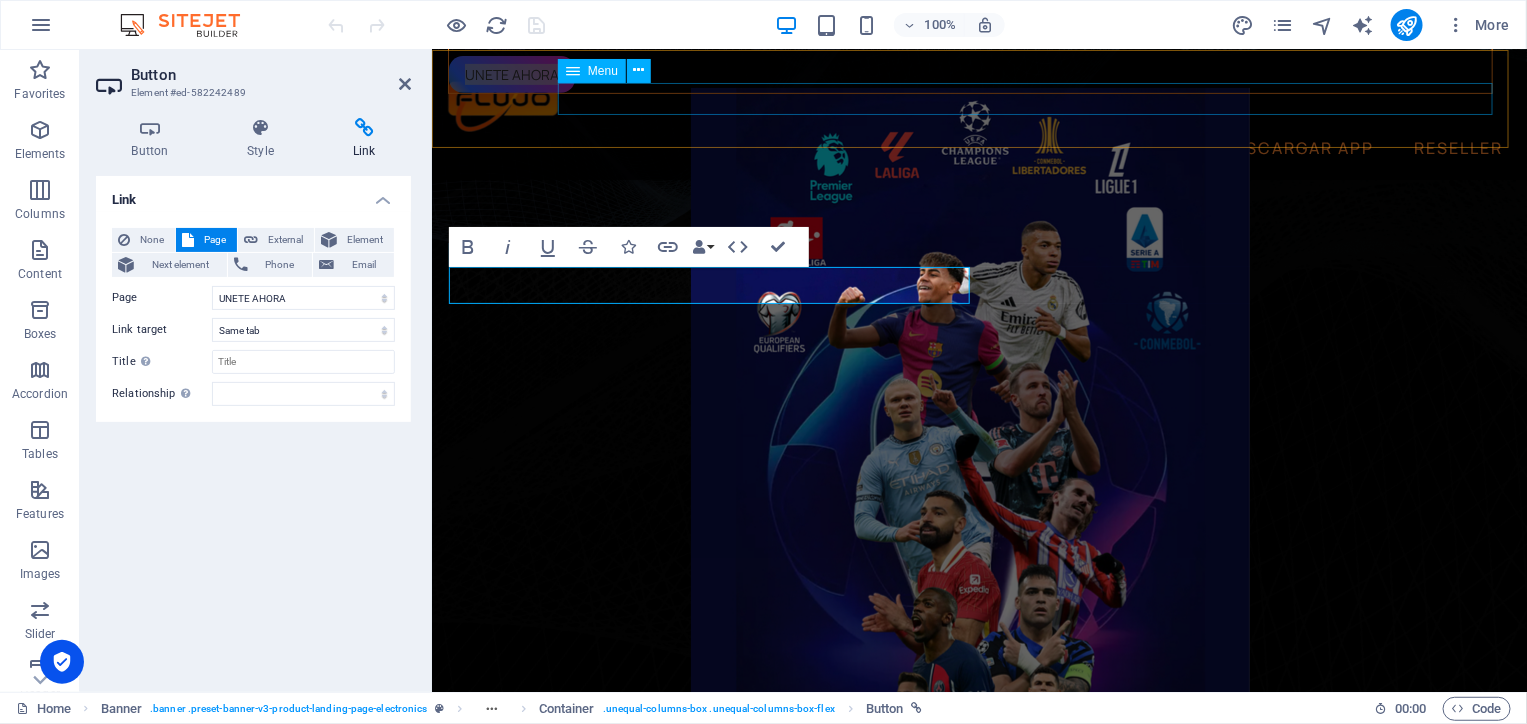 click on "UNETE AHORA RENOVAR CUENTA DESCARGAR APP RESELLER" at bounding box center [978, 147] 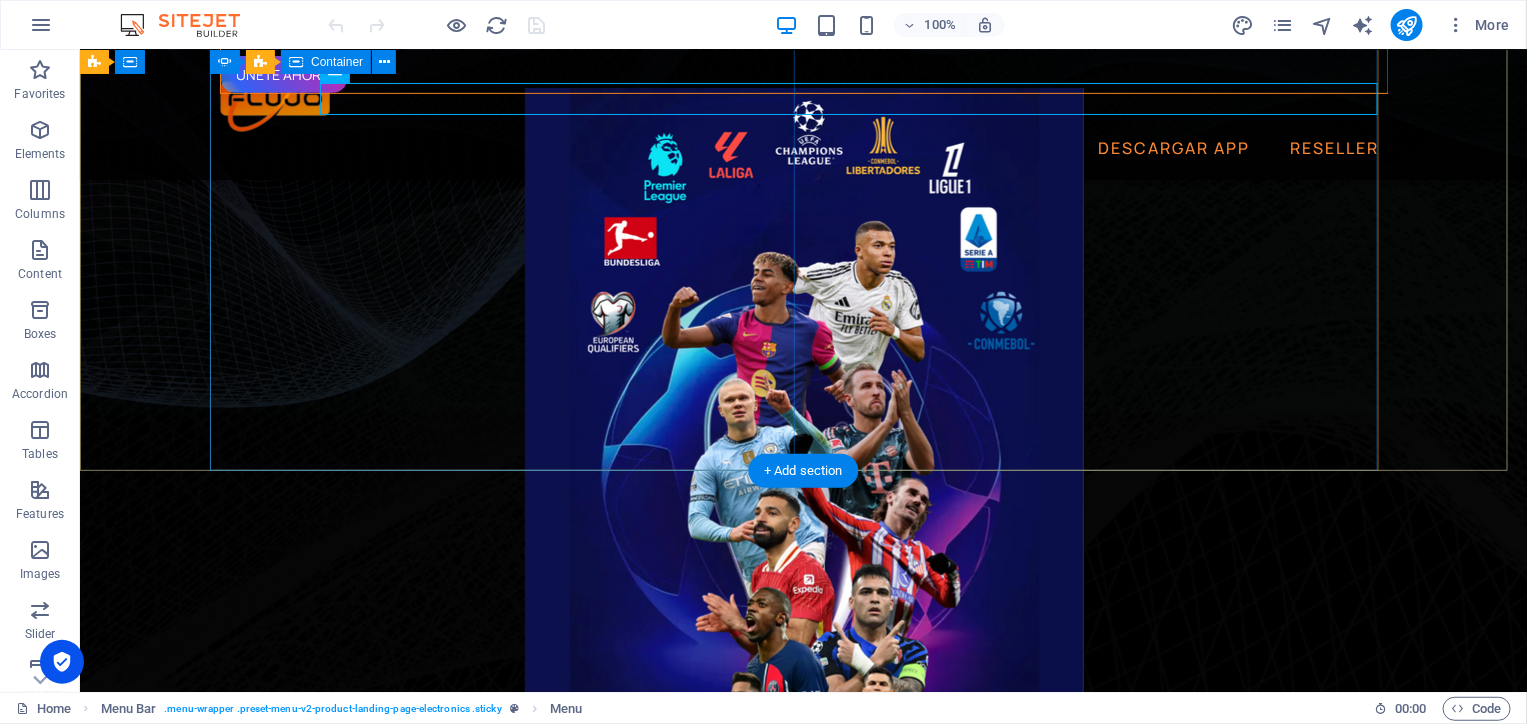 scroll, scrollTop: 379, scrollLeft: 0, axis: vertical 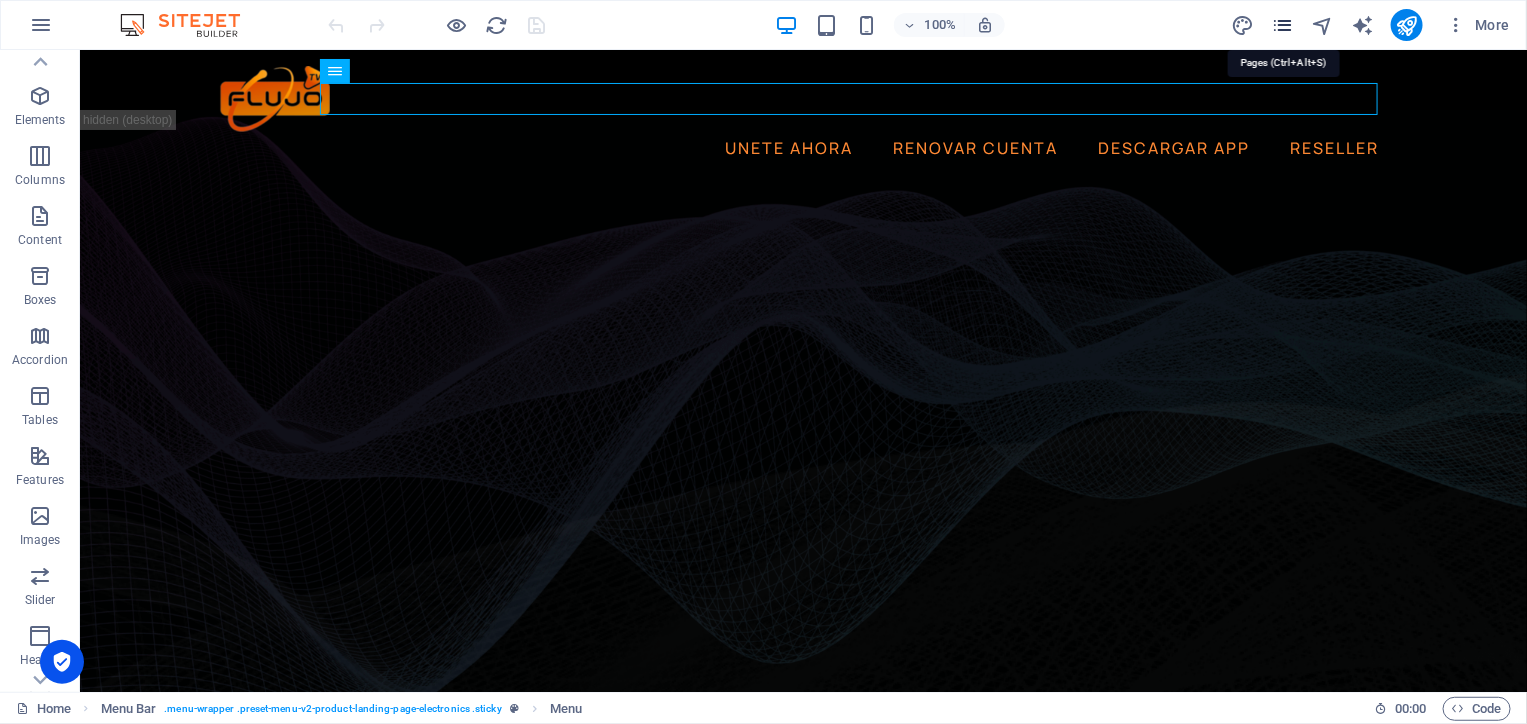 click at bounding box center (1282, 25) 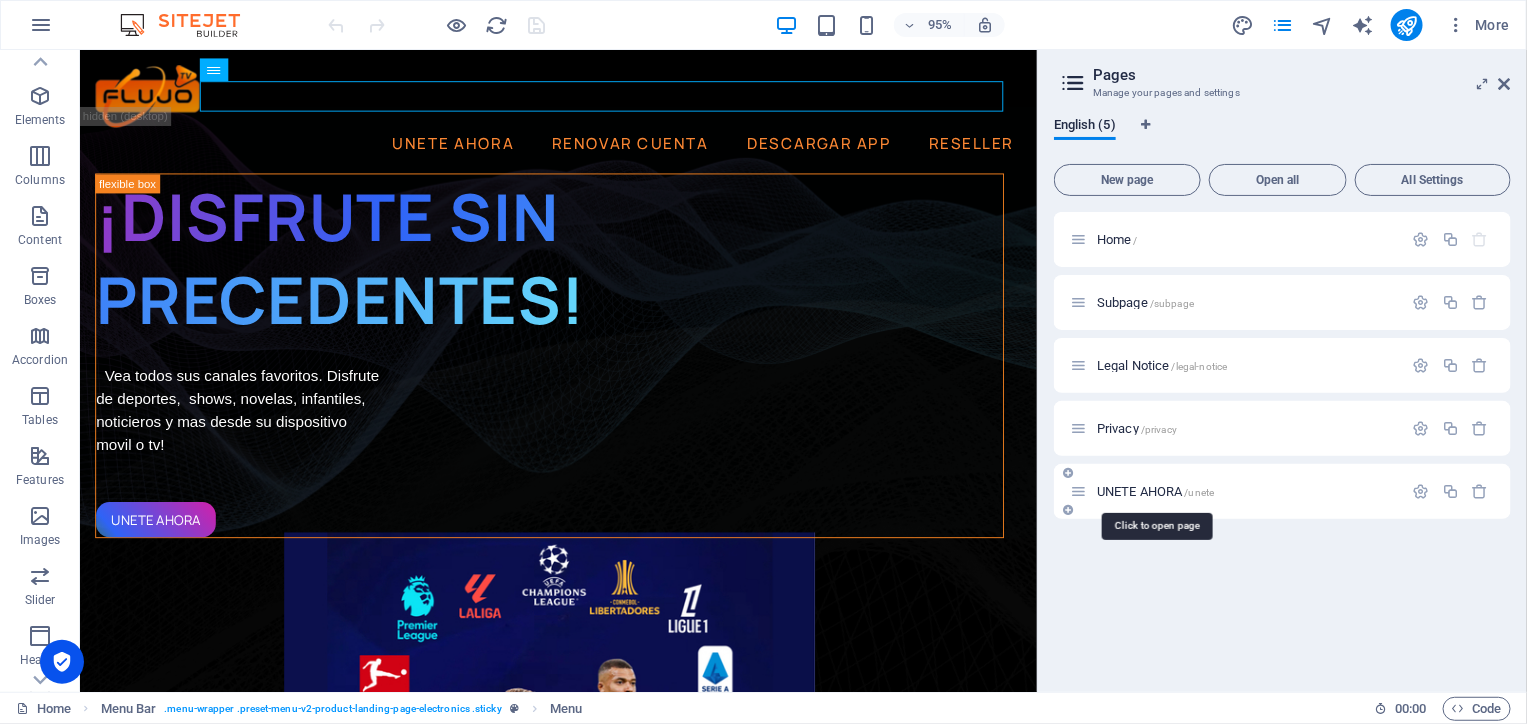 click on "UNETE AHORA /unete" at bounding box center (1155, 491) 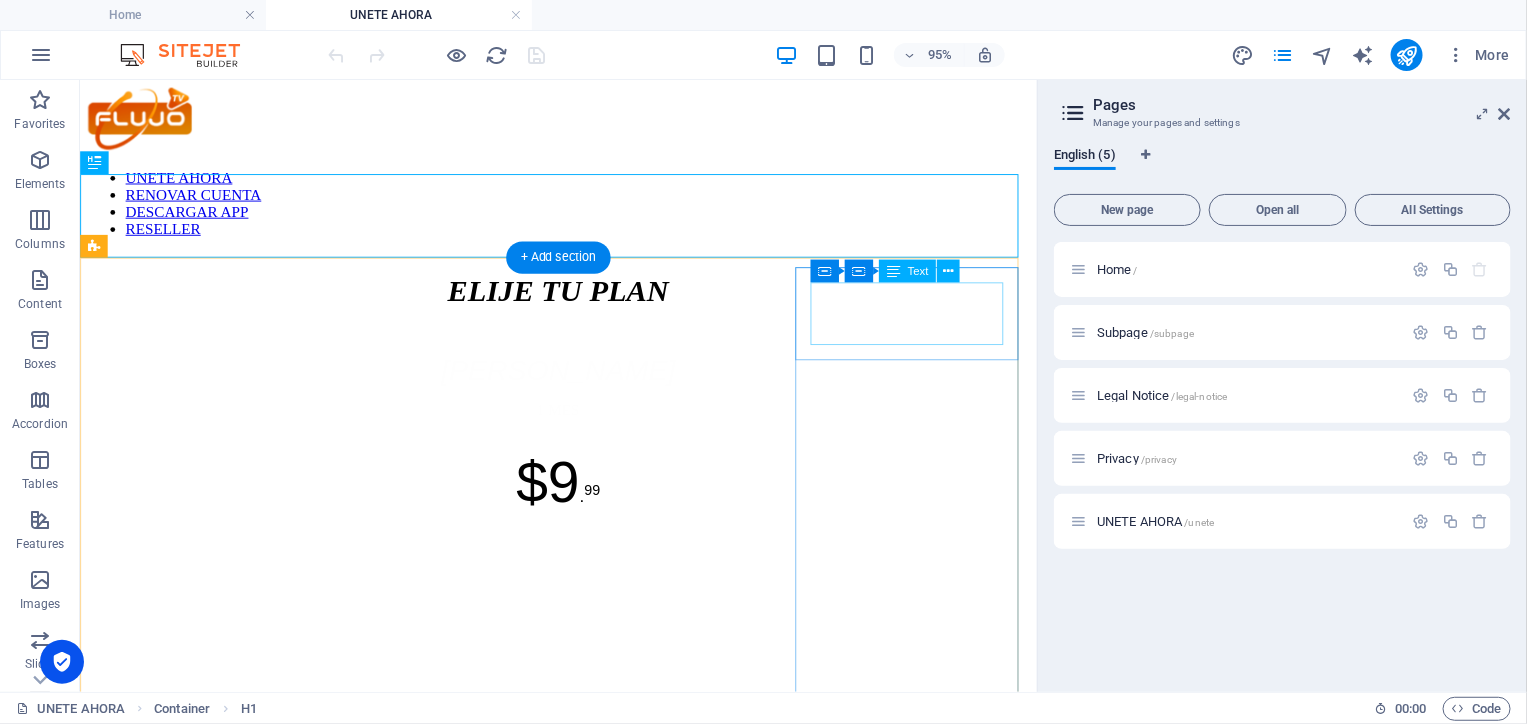scroll, scrollTop: 136, scrollLeft: 0, axis: vertical 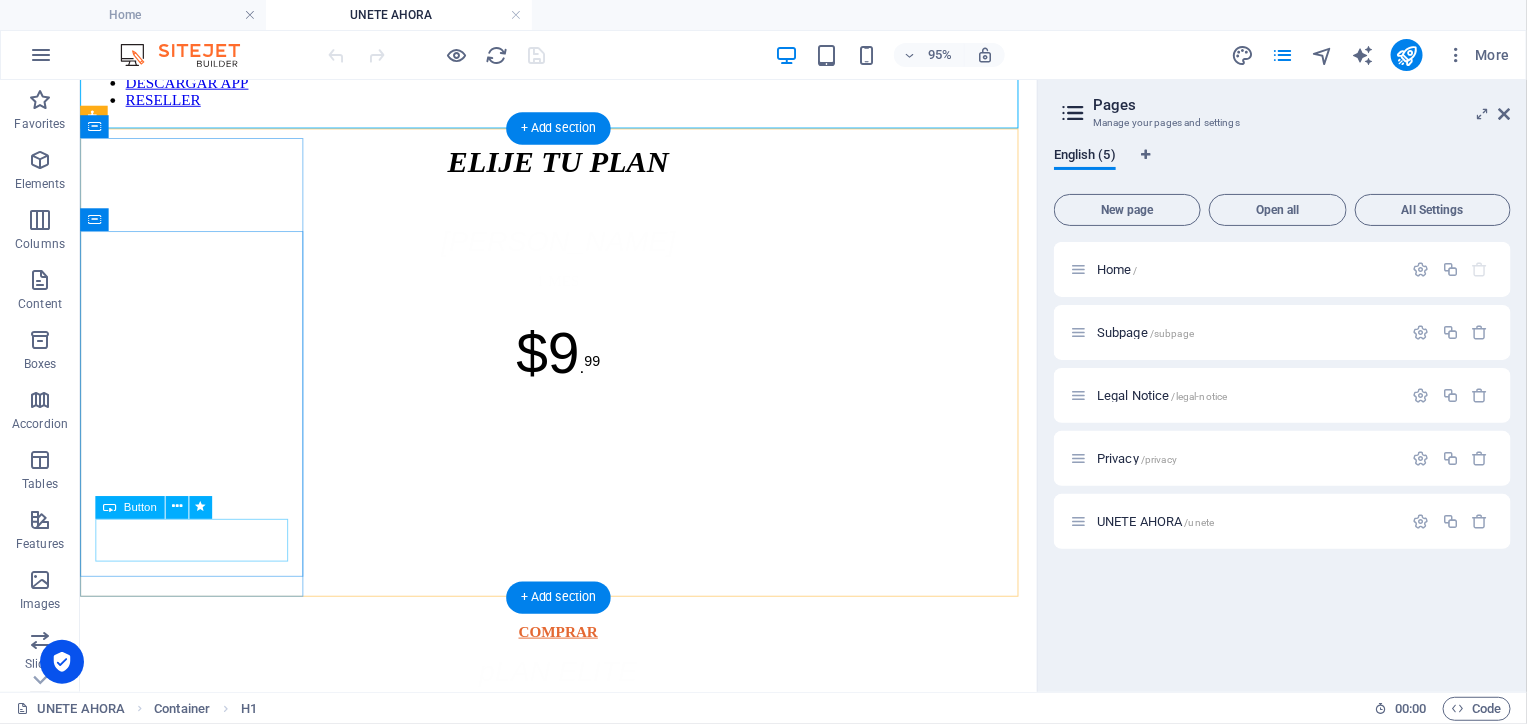 click on "COMPRAR" at bounding box center [582, 660] 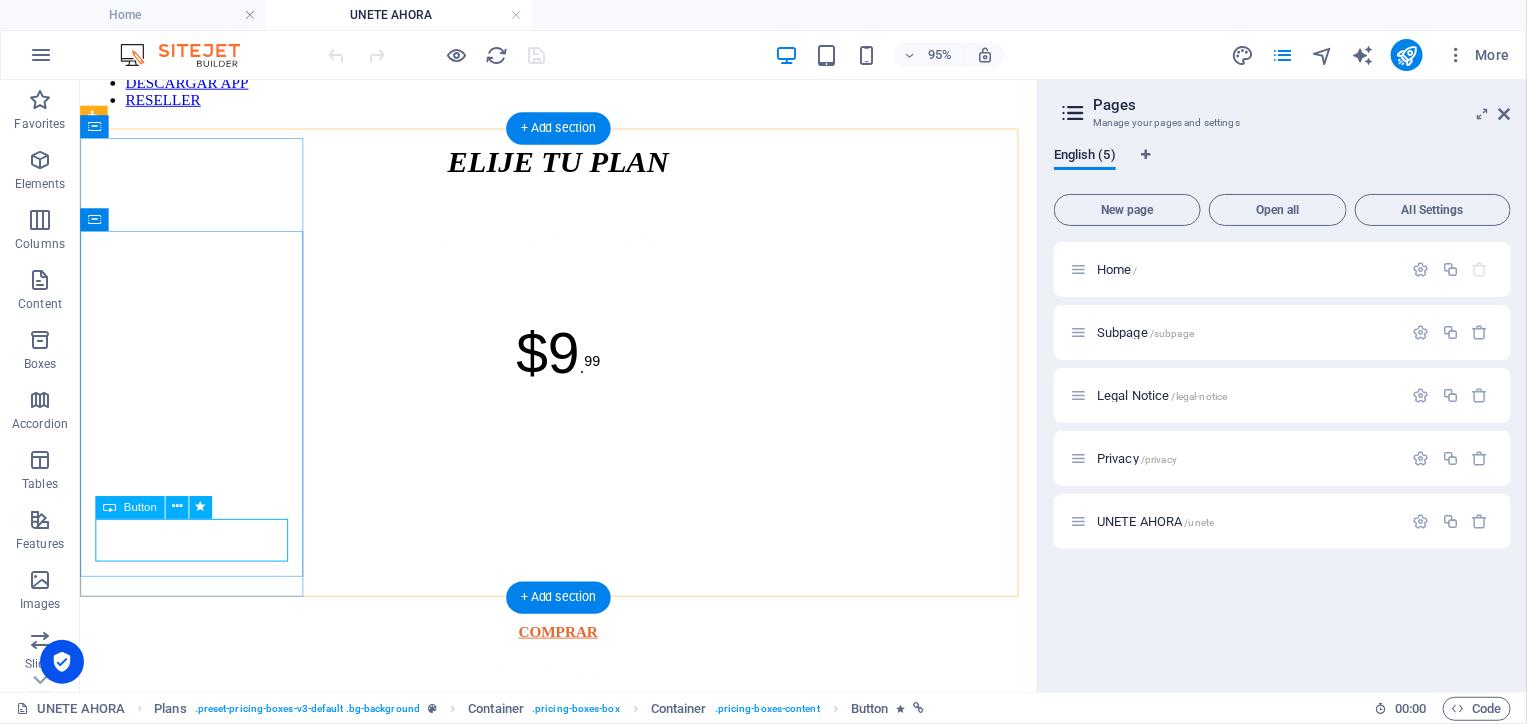click on "COMPRAR" at bounding box center [582, 660] 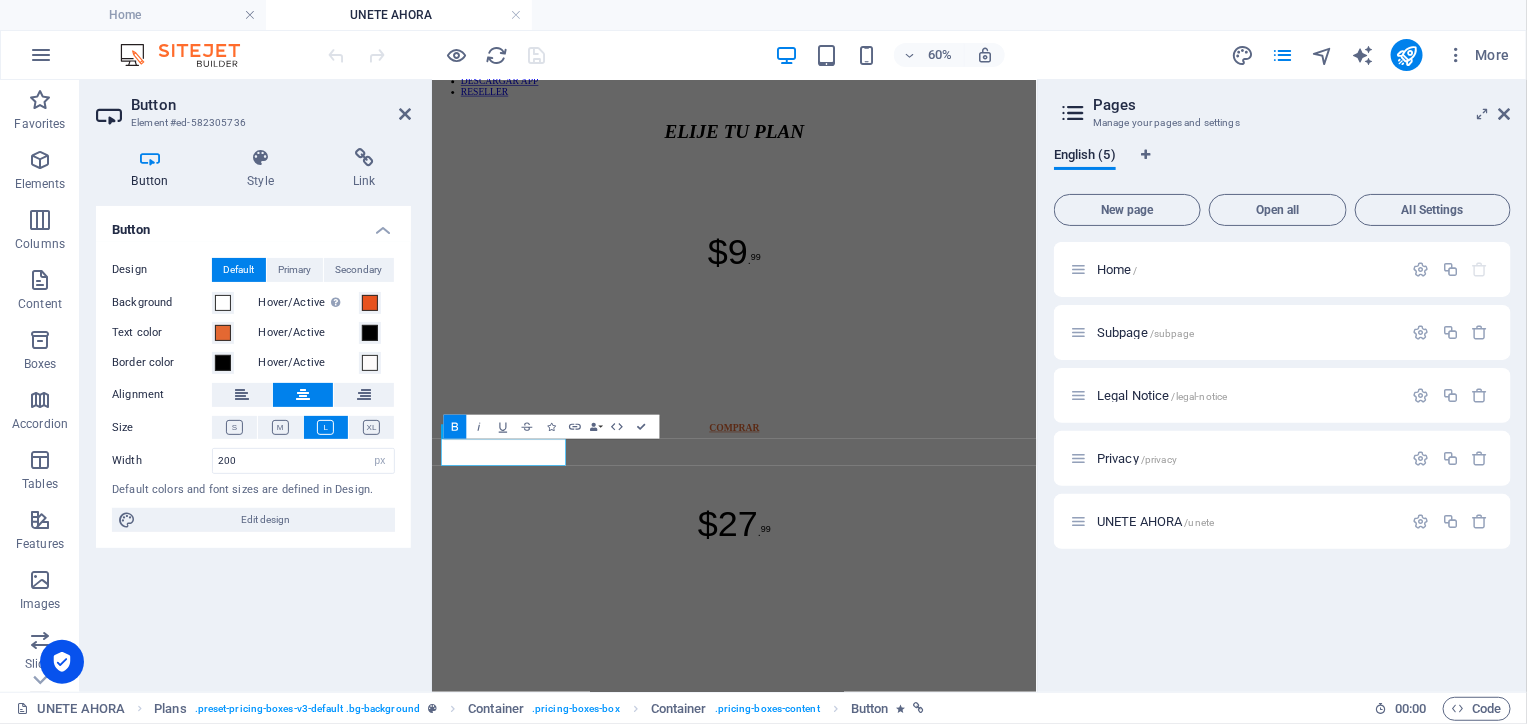 scroll, scrollTop: 0, scrollLeft: 0, axis: both 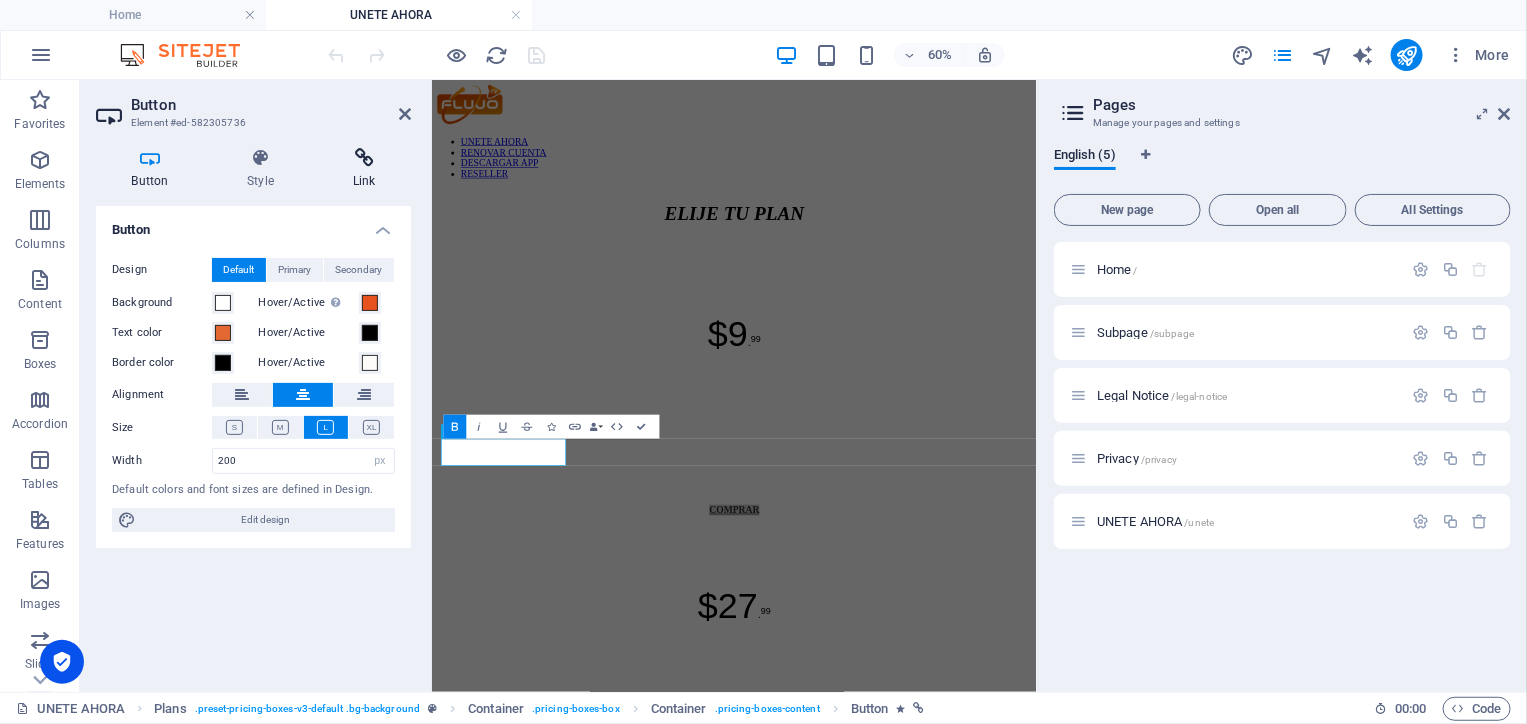 click at bounding box center [364, 158] 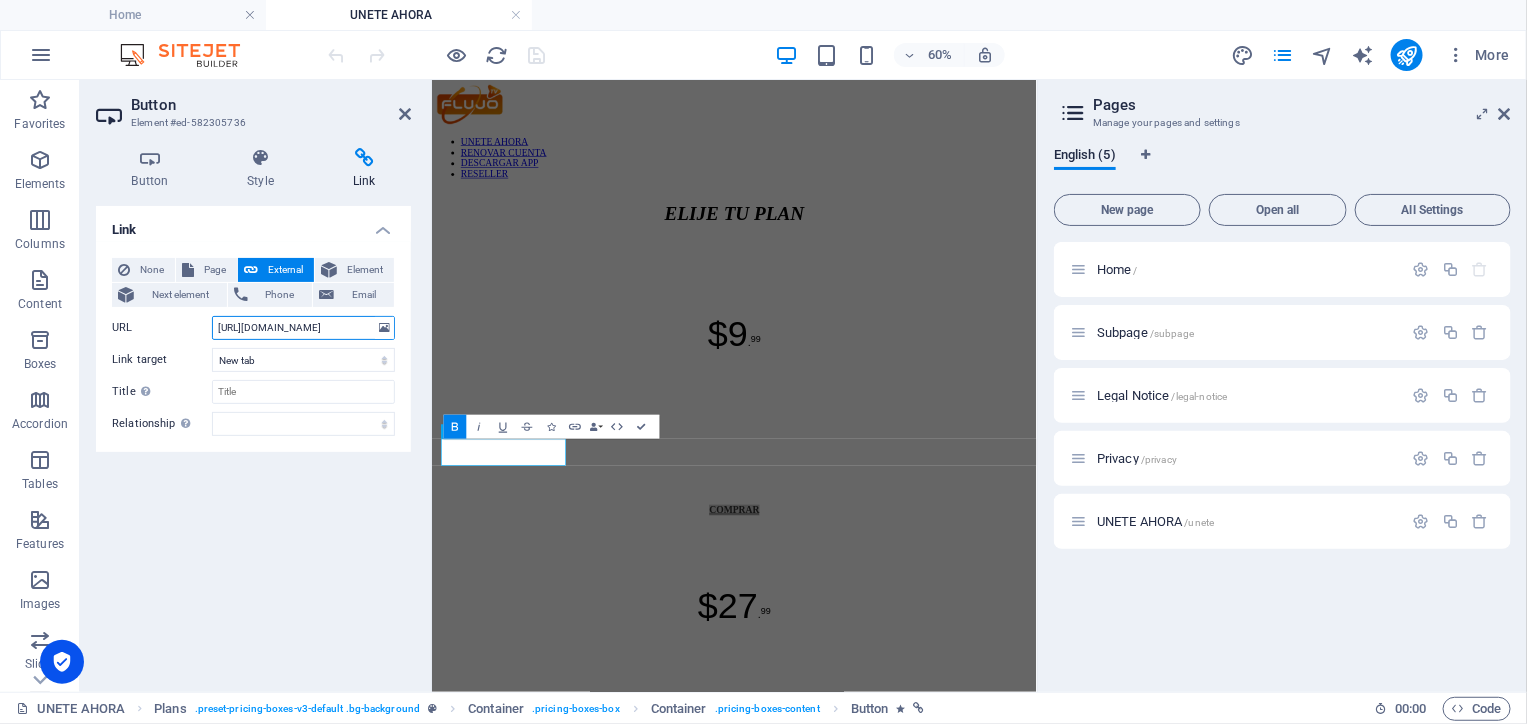 click on "[URL][DOMAIN_NAME]" at bounding box center (303, 328) 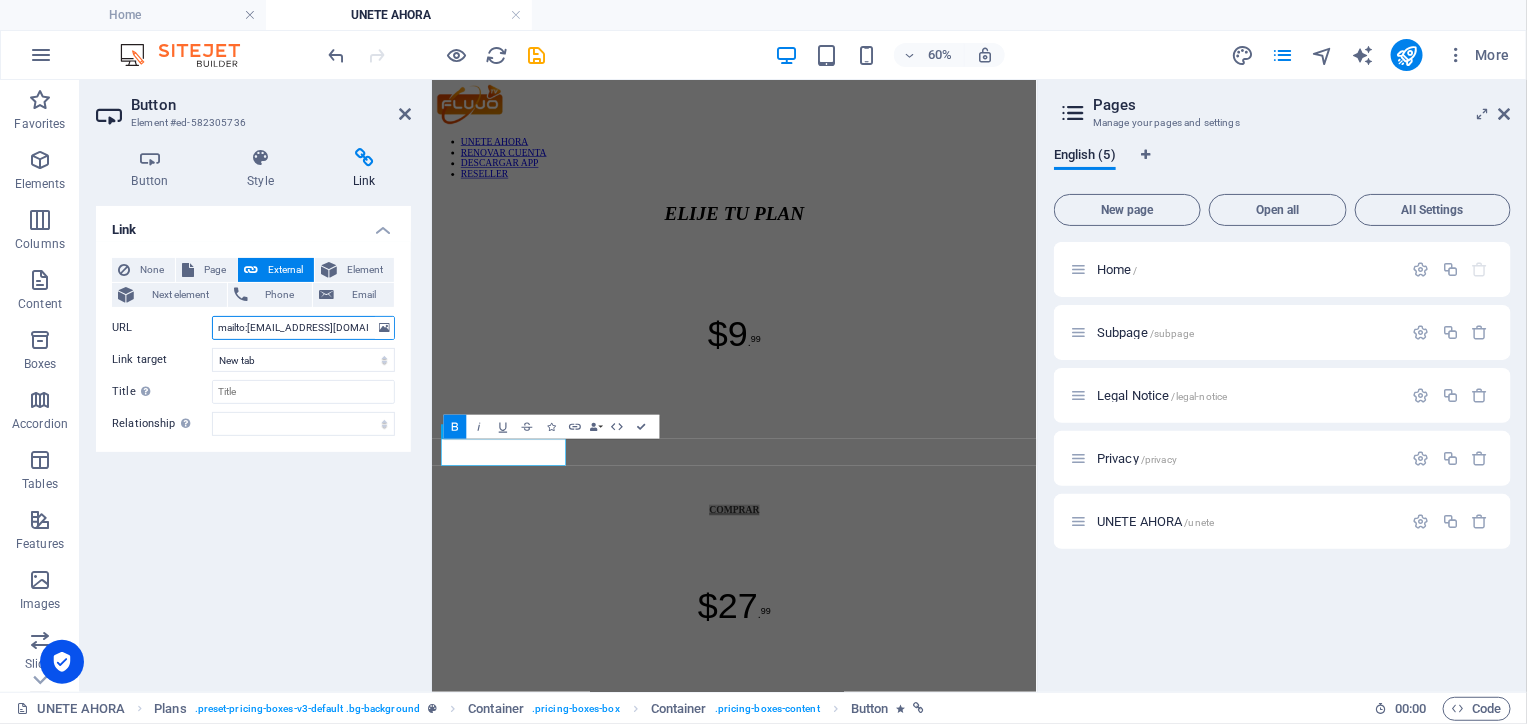 click on "mailto:[EMAIL_ADDRESS][DOMAIN_NAME]" at bounding box center (303, 328) 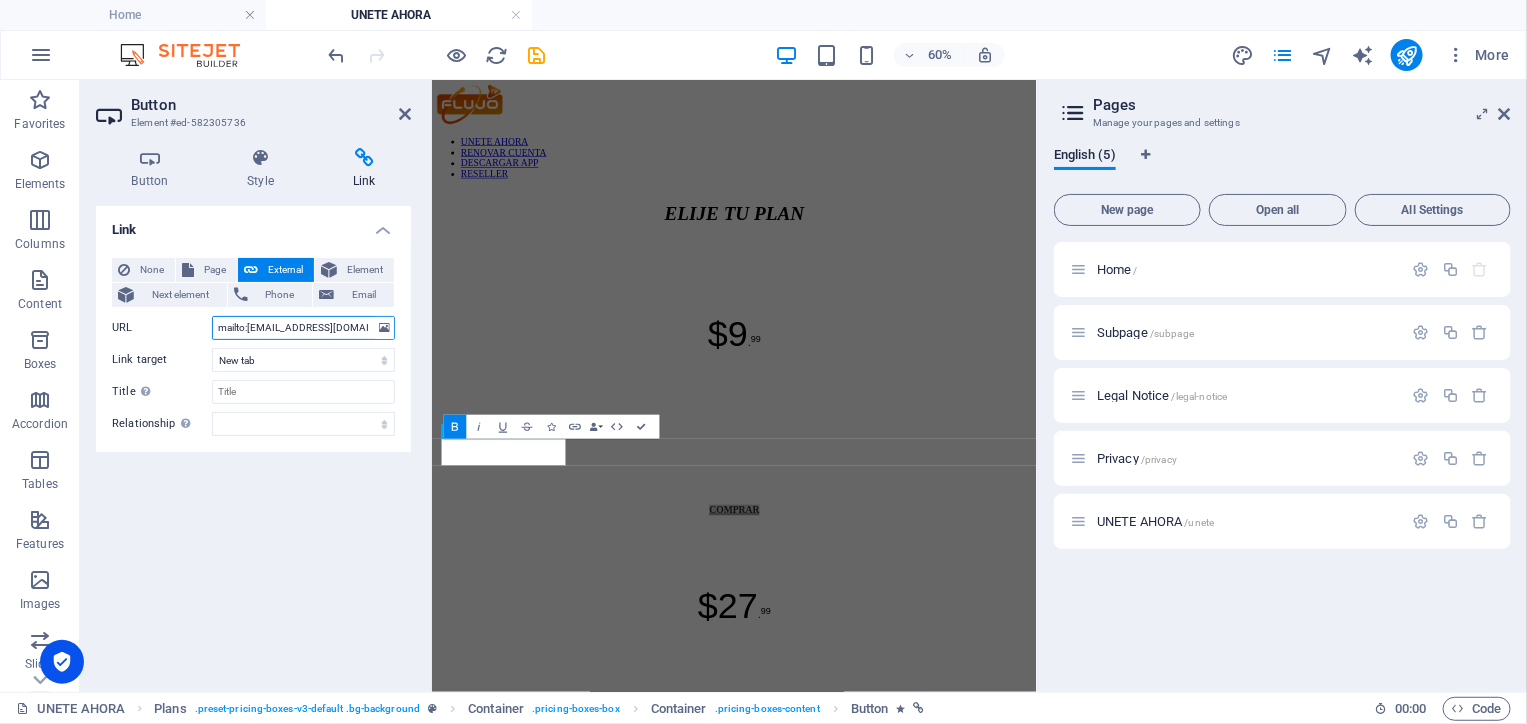 click on "mailto:[EMAIL_ADDRESS][DOMAIN_NAME]" at bounding box center (303, 328) 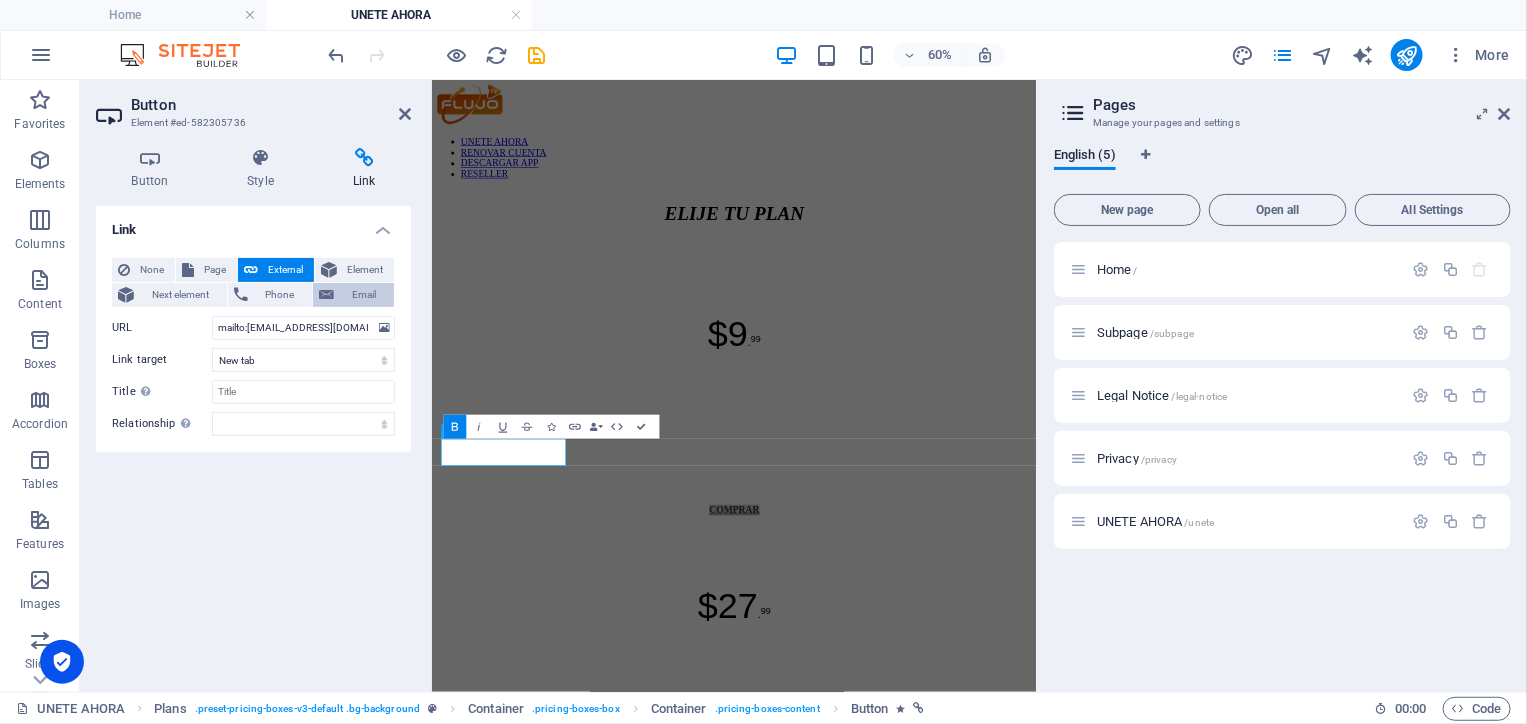 click on "Email" at bounding box center [364, 295] 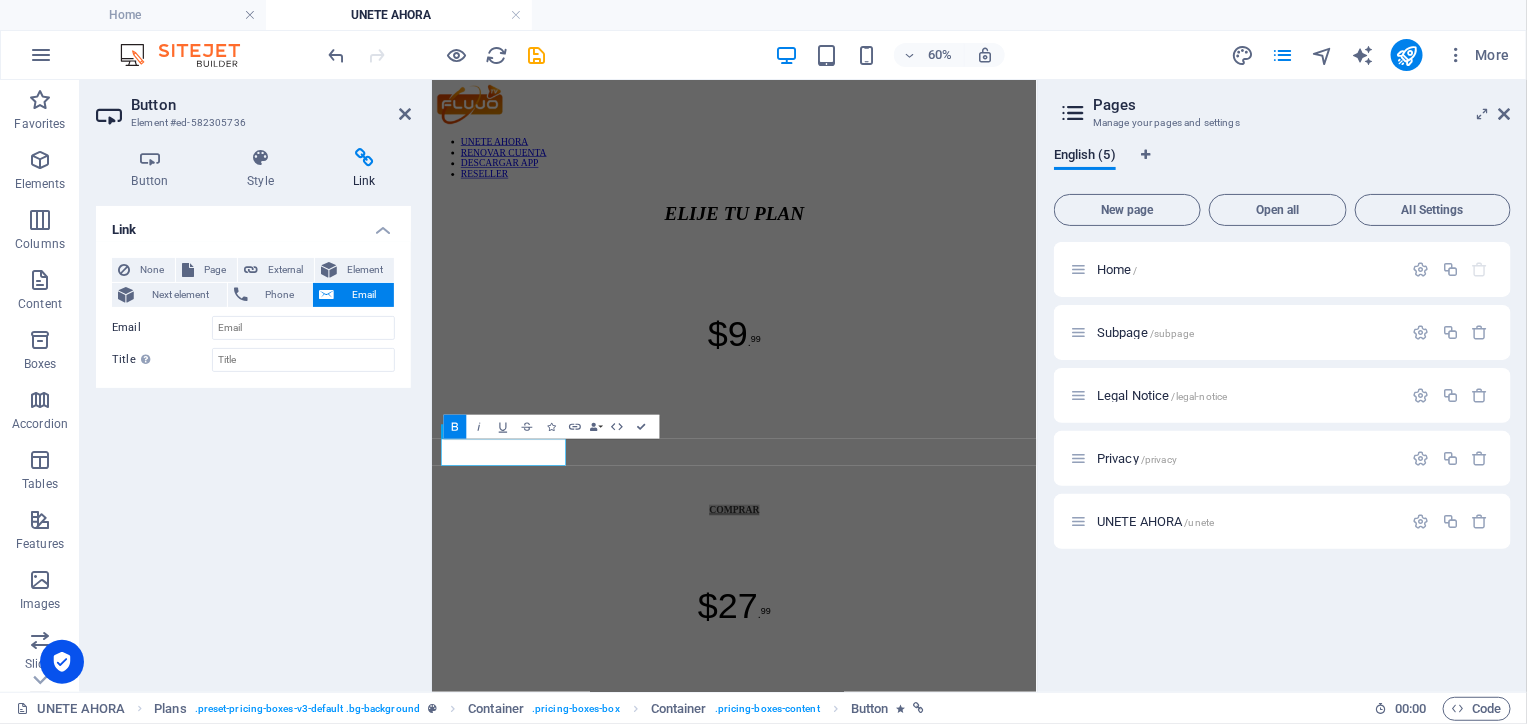 click on "Link None Page External Element Next element Phone Email Page Home Subpage Legal Notice Privacy UNETE AHORA Element
URL mailto:[EMAIL_ADDRESS][DOMAIN_NAME] Phone Email Link target New tab Same tab Overlay Title Additional link description, should not be the same as the link text. The title is most often shown as a tooltip text when the mouse moves over the element. Leave empty if uncertain. Relationship Sets the  relationship of this link to the link target . For example, the value "nofollow" instructs search engines not to follow the link. Can be left empty. alternate author bookmark external help license next nofollow noreferrer noopener prev search tag" at bounding box center [253, 441] 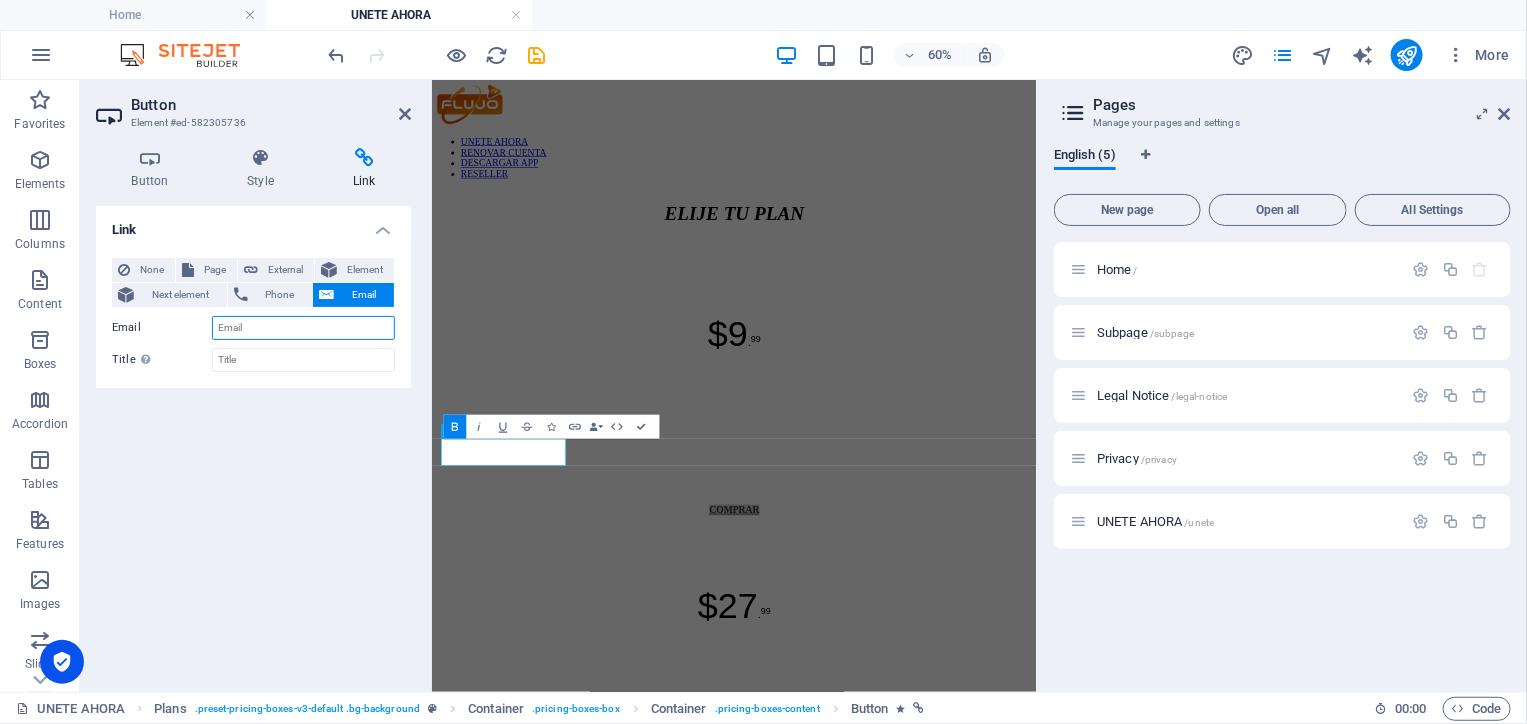 click on "Email" at bounding box center (303, 328) 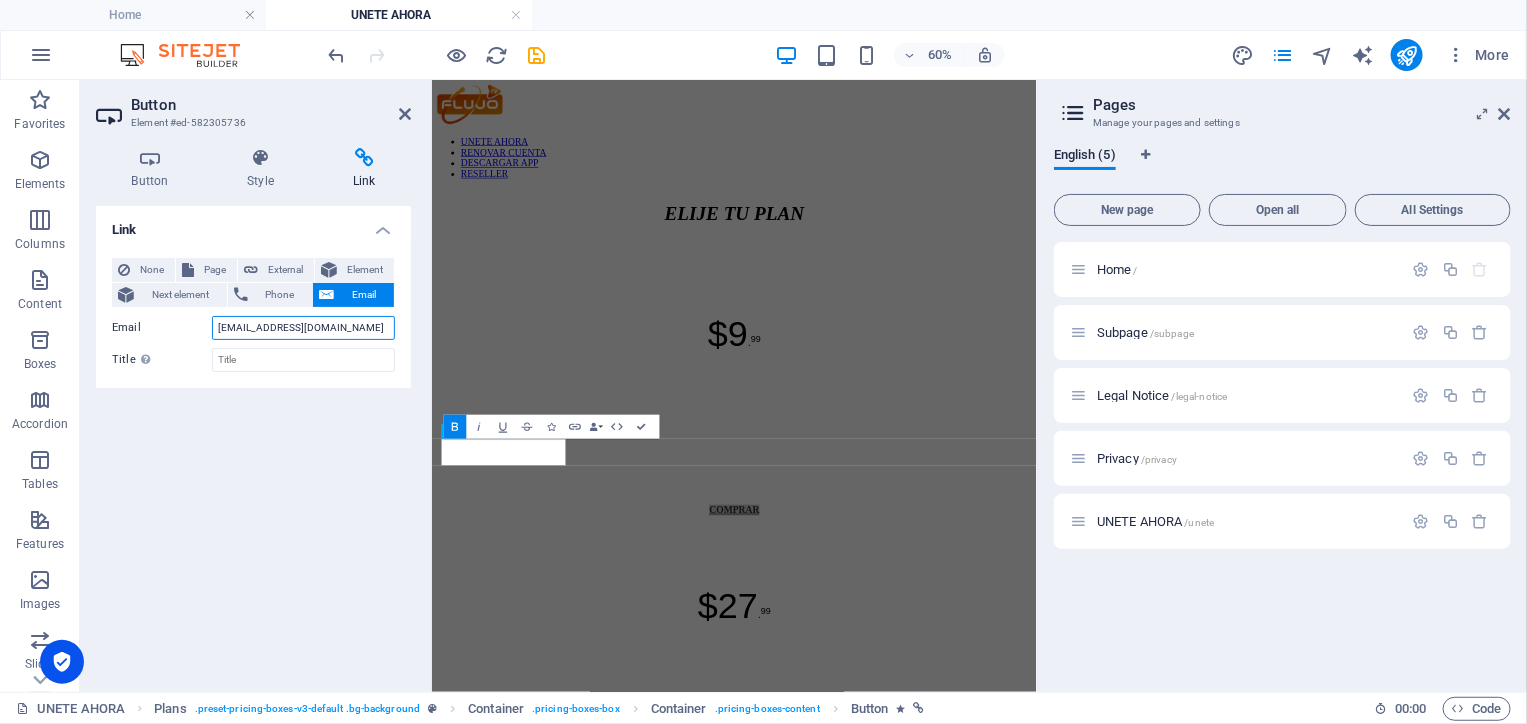type on "[EMAIL_ADDRESS][DOMAIN_NAME]" 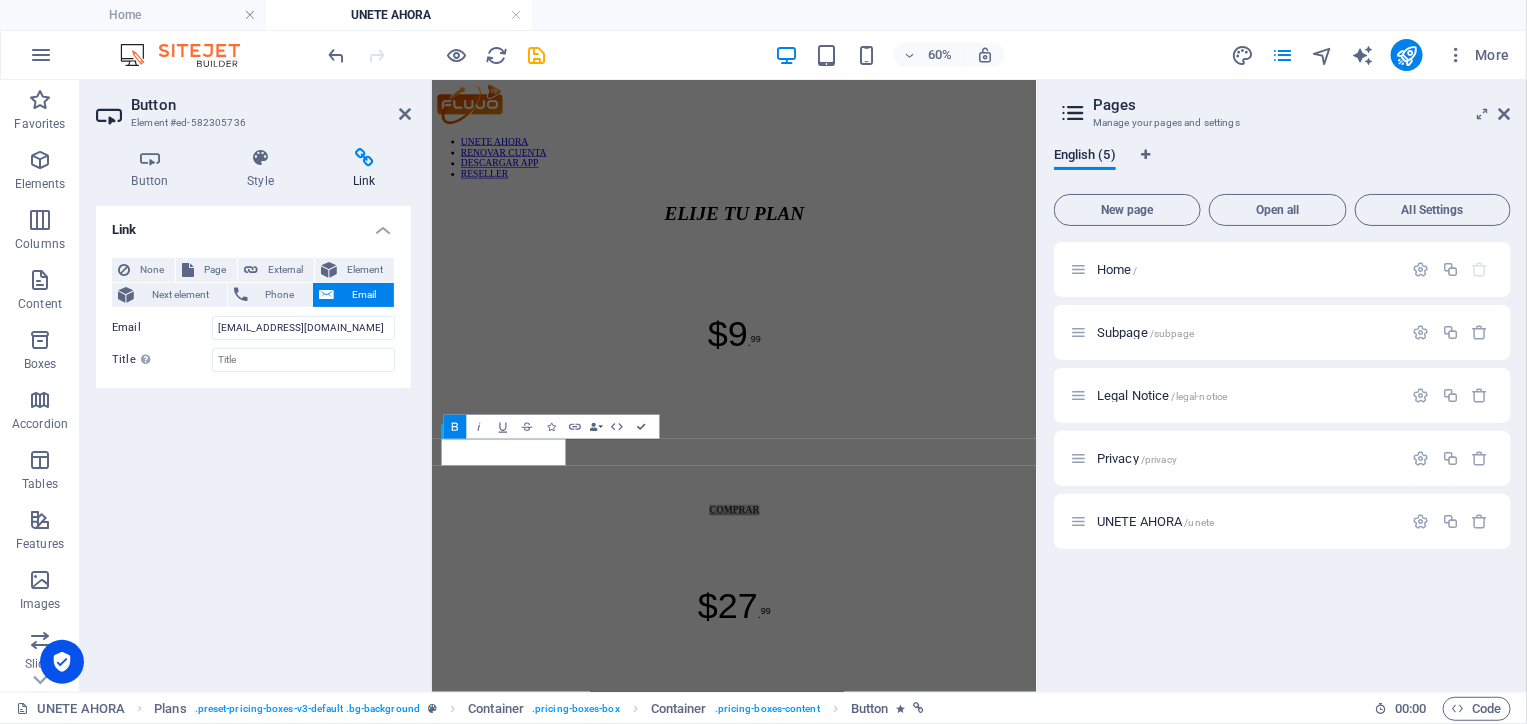 click on "Link None Page External Element Next element Phone Email Page Home Subpage Legal Notice Privacy UNETE AHORA Element
URL mailto:[EMAIL_ADDRESS][DOMAIN_NAME] Phone Email [EMAIL_ADDRESS][DOMAIN_NAME] The email address must contain an @. Link target New tab Same tab Overlay Title Additional link description, should not be the same as the link text. The title is most often shown as a tooltip text when the mouse moves over the element. Leave empty if uncertain. Relationship Sets the  relationship of this link to the link target . For example, the value "nofollow" instructs search engines not to follow the link. Can be left empty. alternate author bookmark external help license next nofollow noreferrer noopener prev search tag" at bounding box center (253, 441) 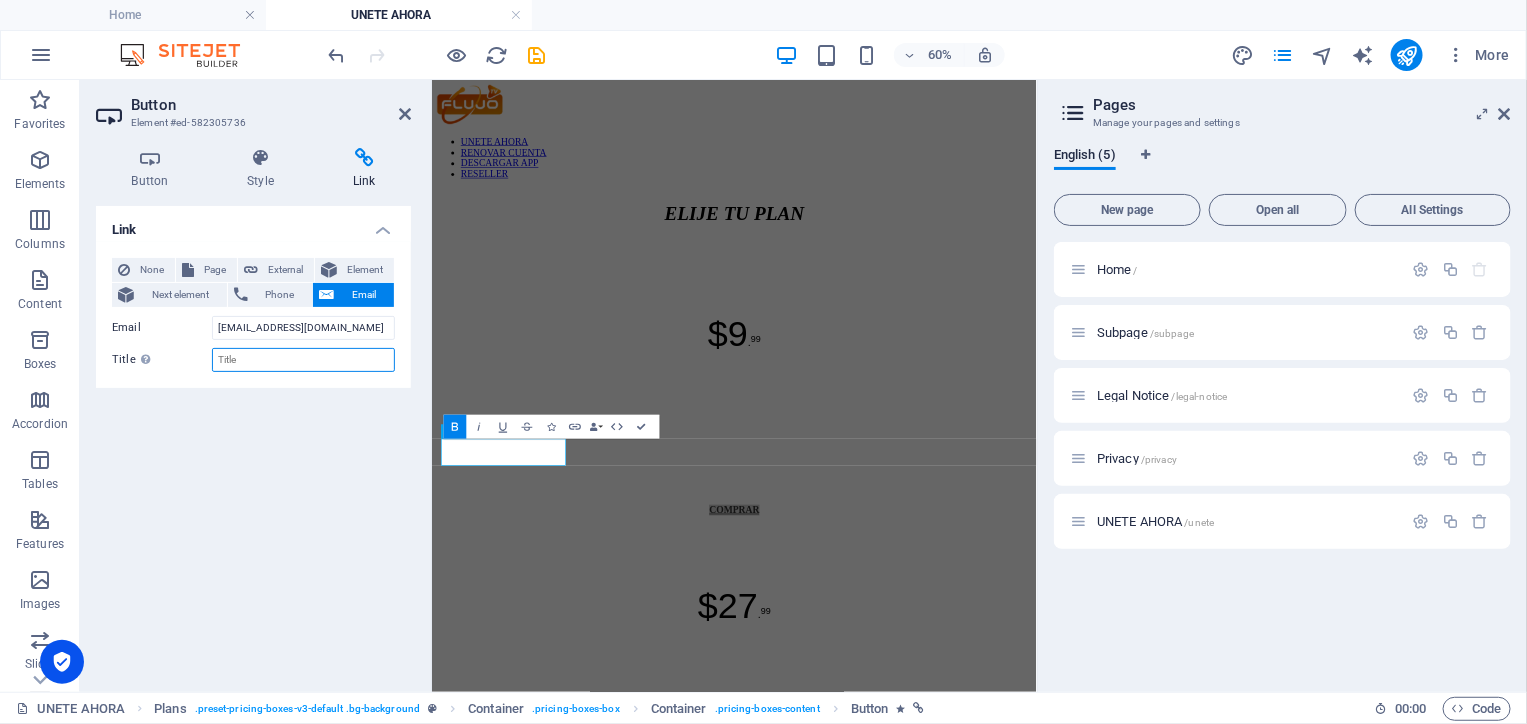 click on "Title Additional link description, should not be the same as the link text. The title is most often shown as a tooltip text when the mouse moves over the element. Leave empty if uncertain." at bounding box center (303, 360) 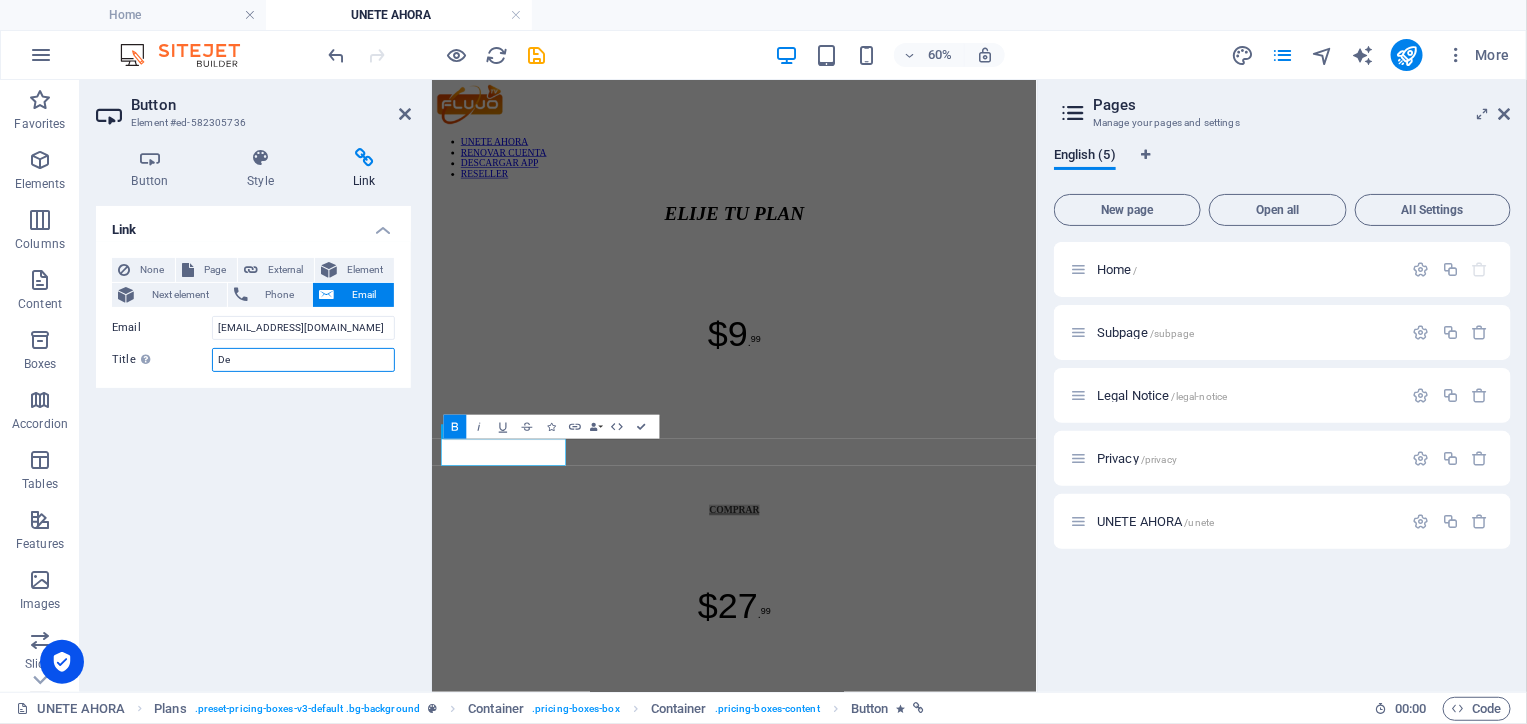 type on "D" 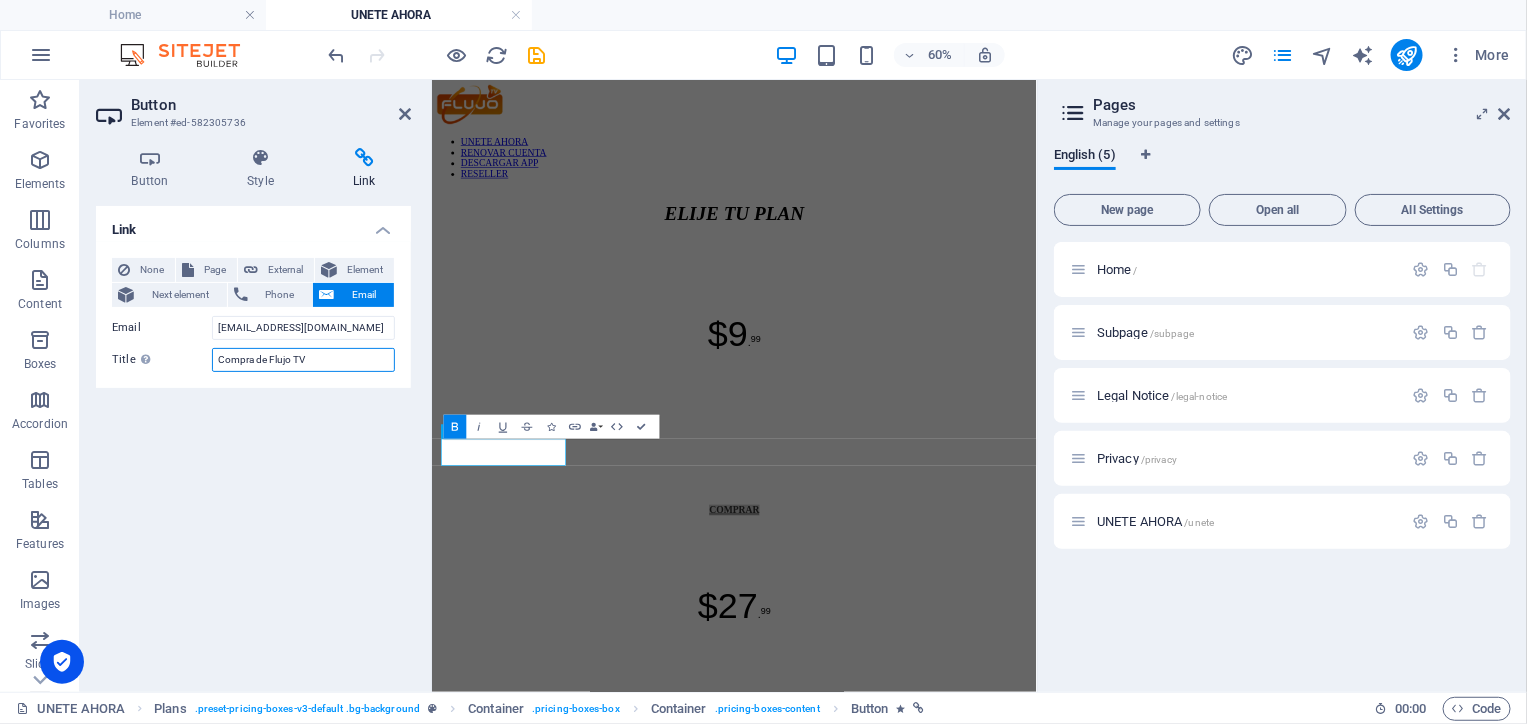 click on "Compra de Flujo TV" at bounding box center (303, 360) 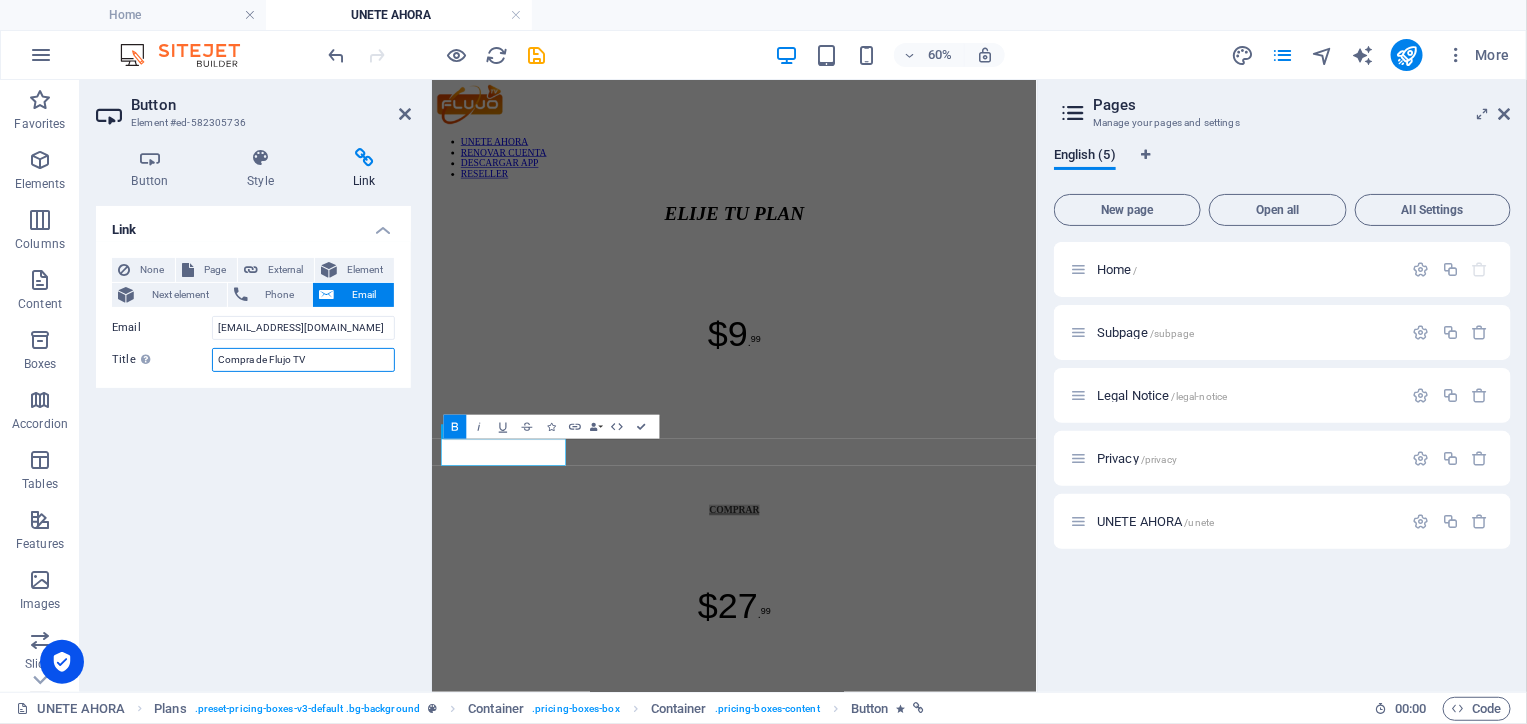 type on "Compra de Flujo TV" 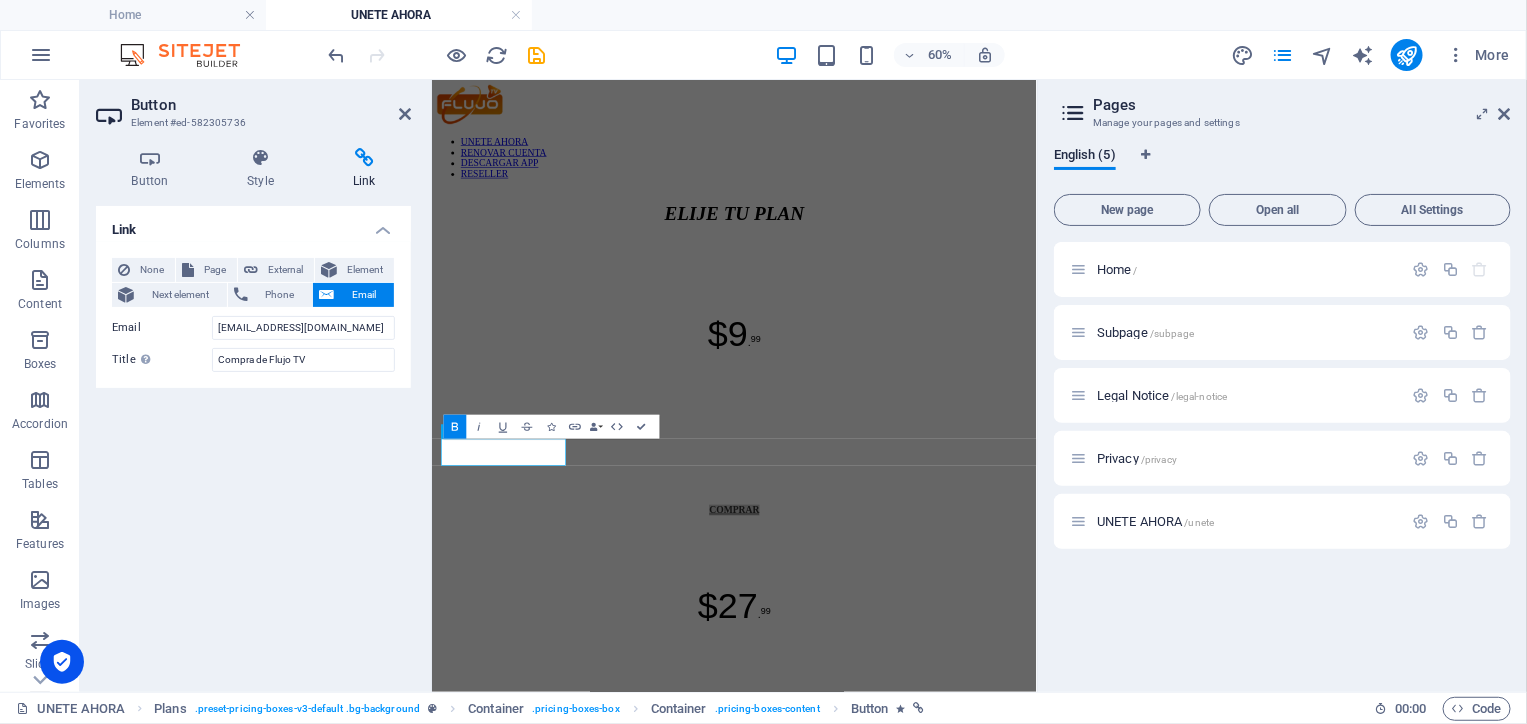 click on "Link None Page External Element Next element Phone Email Page Home Subpage Legal Notice Privacy UNETE AHORA Element
URL mailto:[EMAIL_ADDRESS][DOMAIN_NAME] Phone Email [EMAIL_ADDRESS][DOMAIN_NAME] The email address must contain an @. Link target New tab Same tab Overlay Title Additional link description, should not be the same as the link text. The title is most often shown as a tooltip text when the mouse moves over the element. Leave empty if uncertain. Compra de Flujo TV Relationship Sets the  relationship of this link to the link target . For example, the value "nofollow" instructs search engines not to follow the link. Can be left empty. alternate author bookmark external help license next nofollow noreferrer noopener prev search tag" at bounding box center (253, 441) 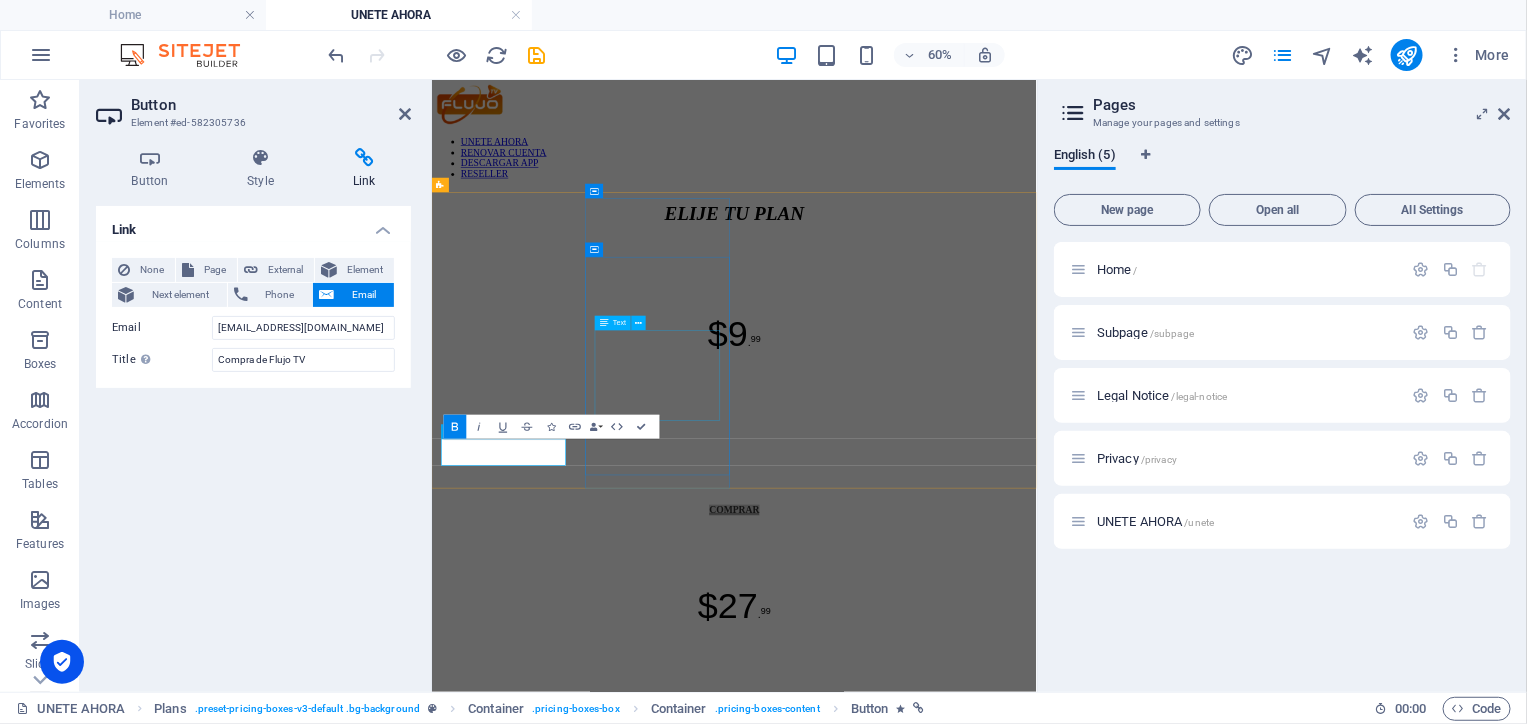click on "✓ Todos los canales en vivo ✓ 3 pantallas a la vez ✓ Películas y programas a demanda (VOD) ✓ Actualizaciones gratis" at bounding box center (935, 1116) 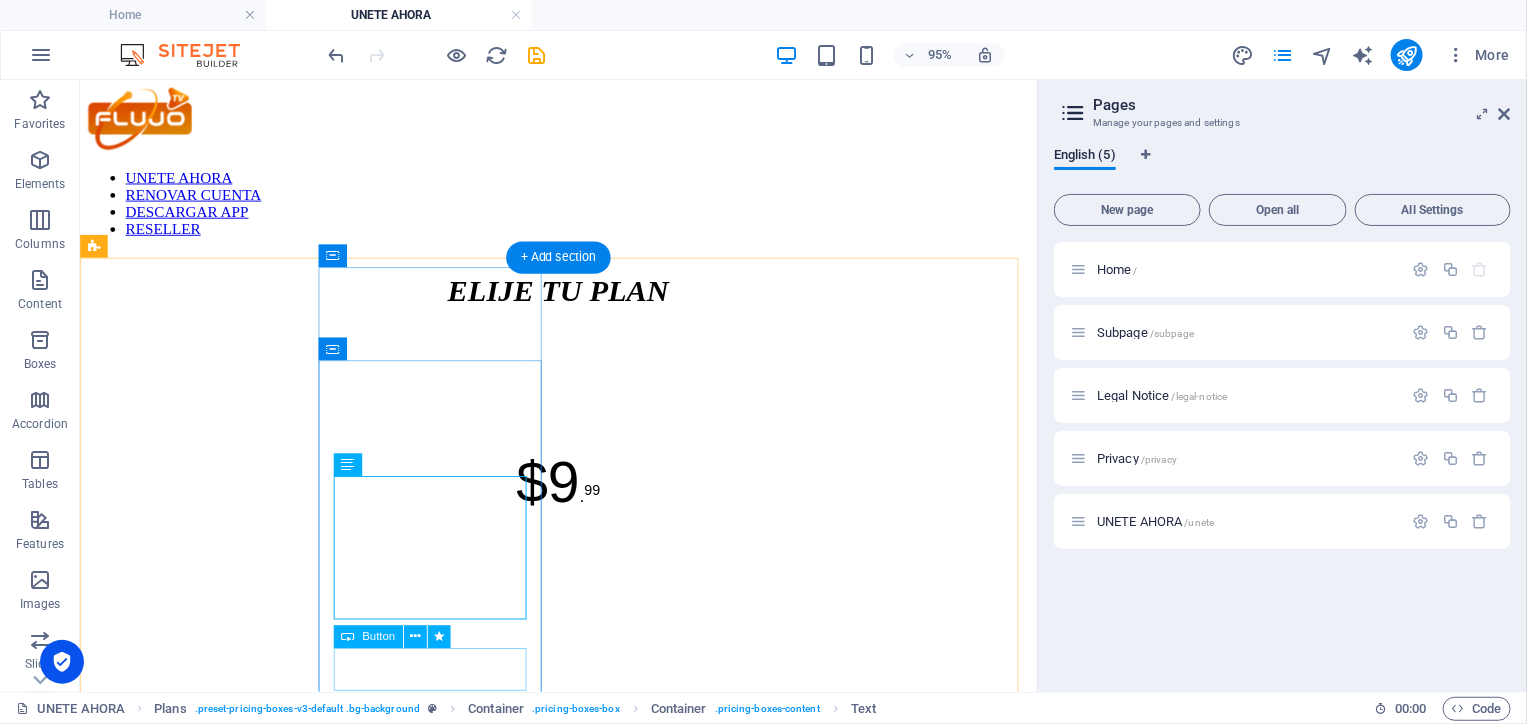 click on "COMPRAR" at bounding box center (582, 1249) 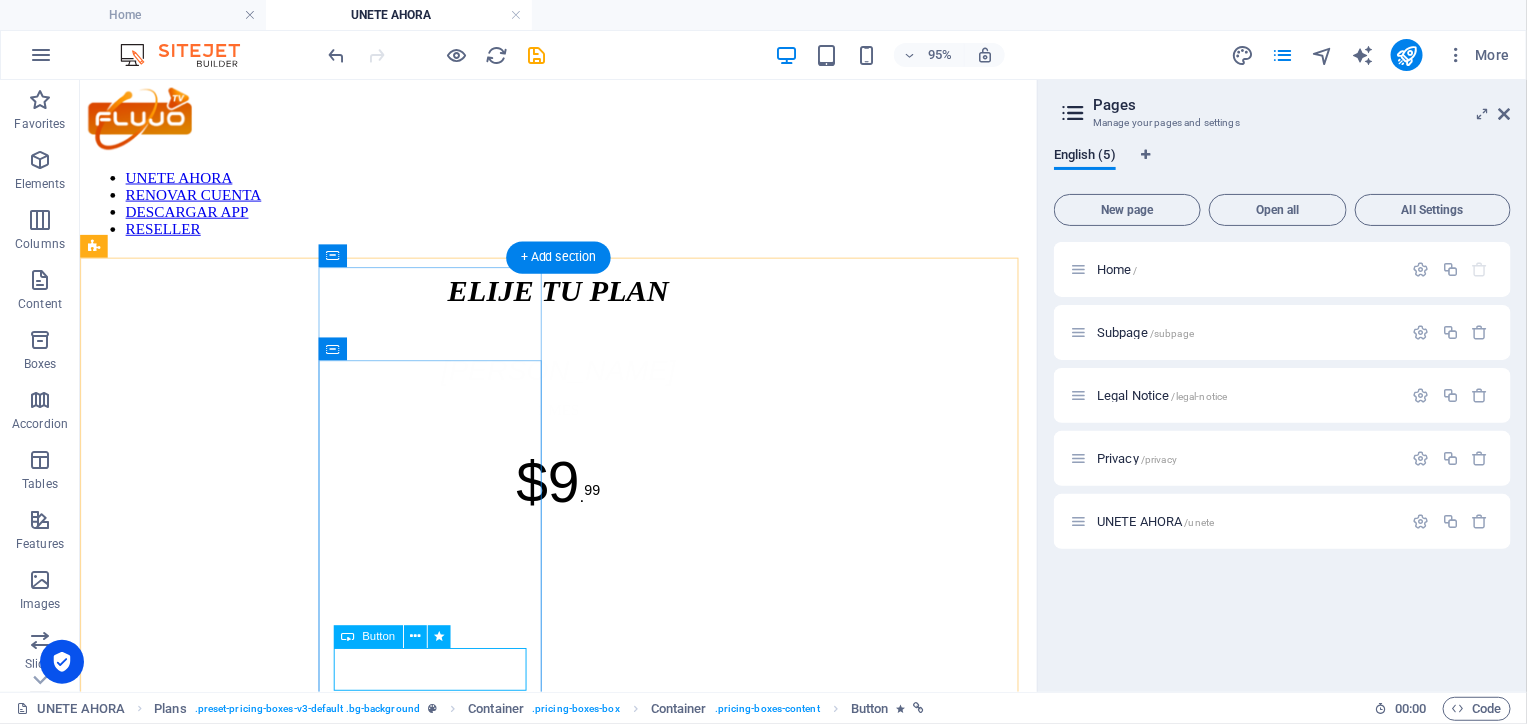 click on "COMPRAR" at bounding box center (582, 1249) 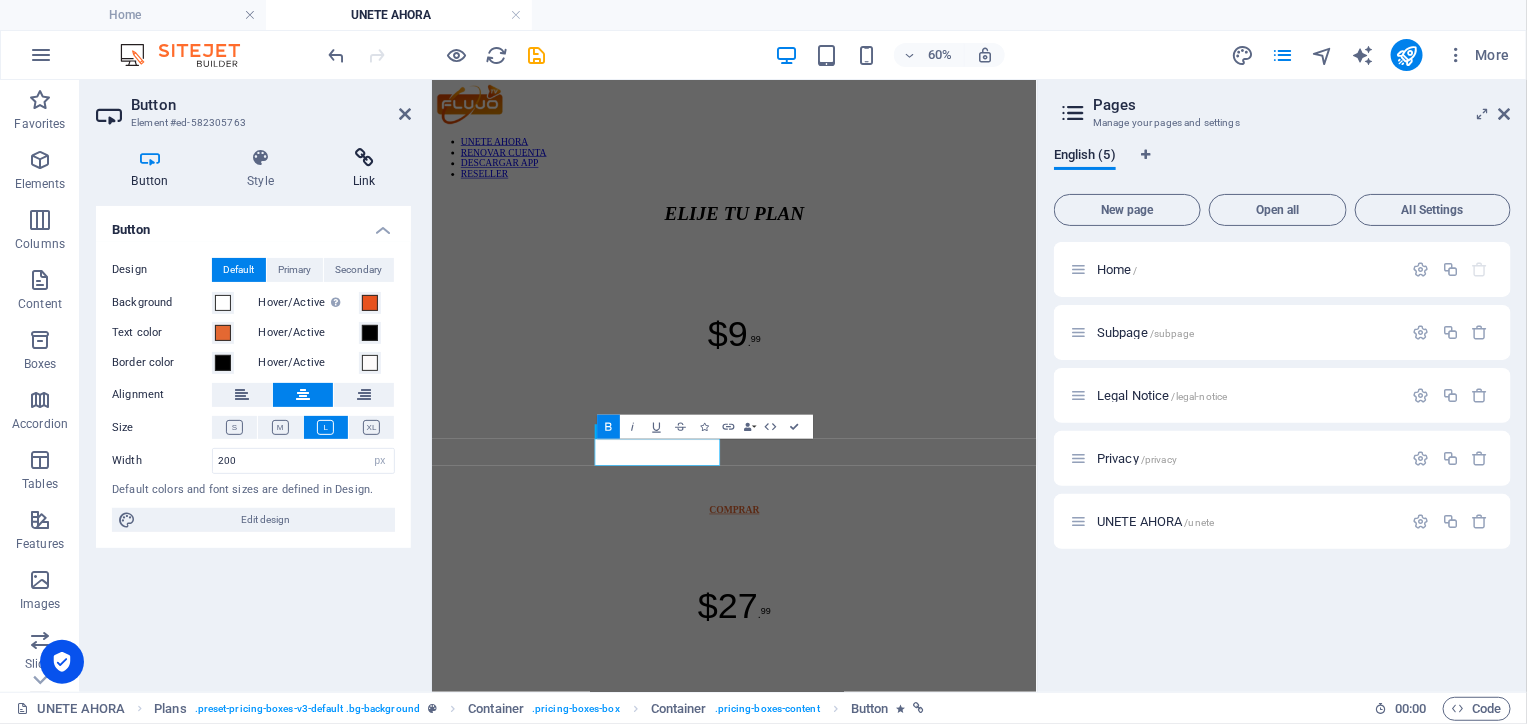 click at bounding box center (364, 158) 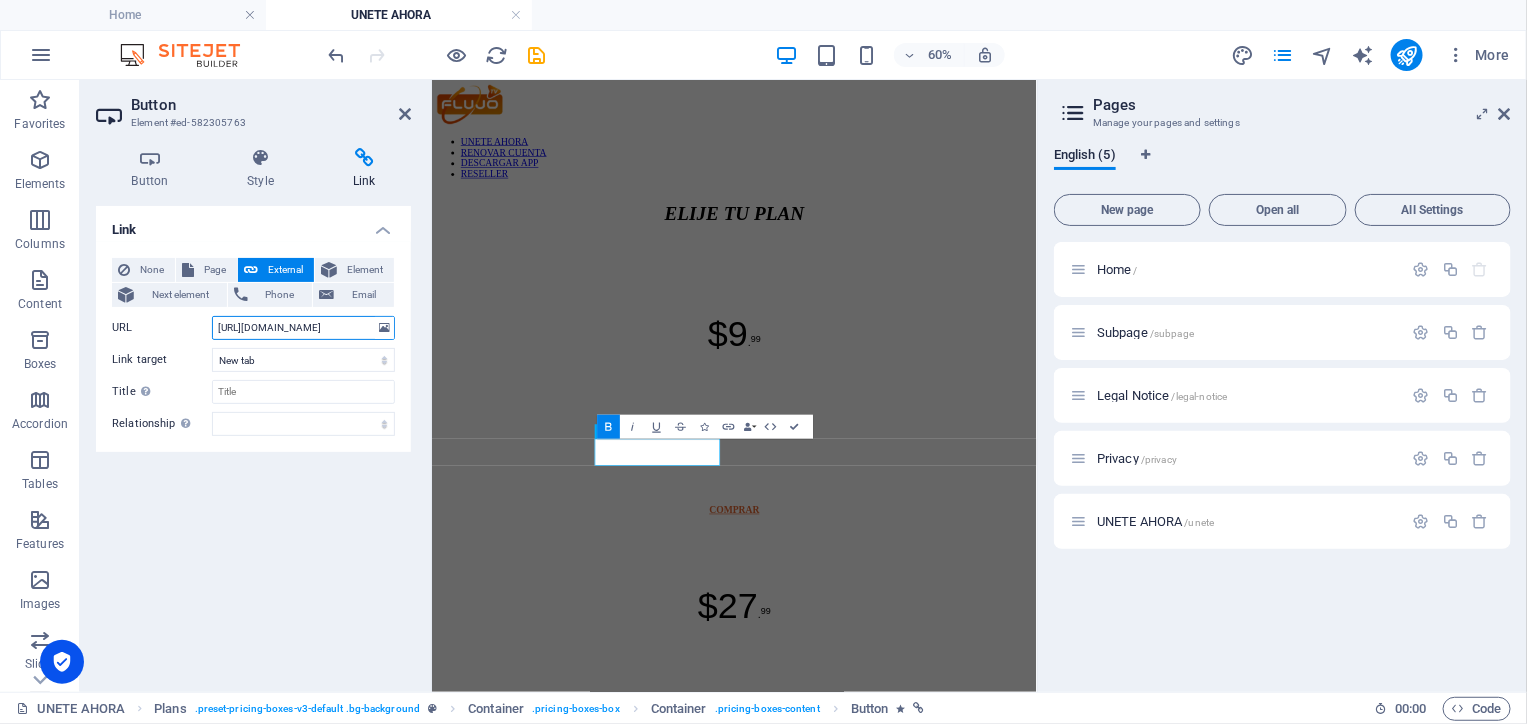 click on "[URL][DOMAIN_NAME]" at bounding box center (303, 328) 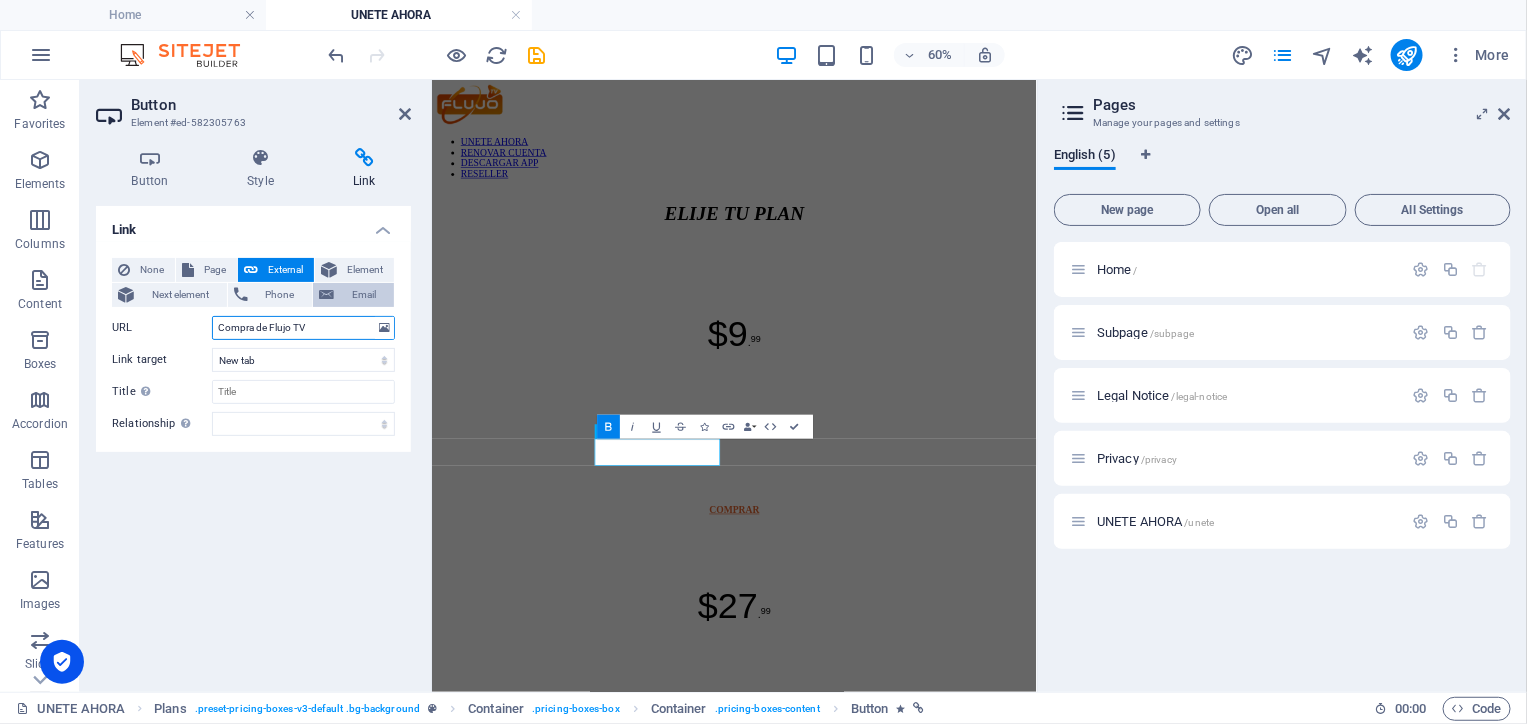 type on "Compra de Flujo TV" 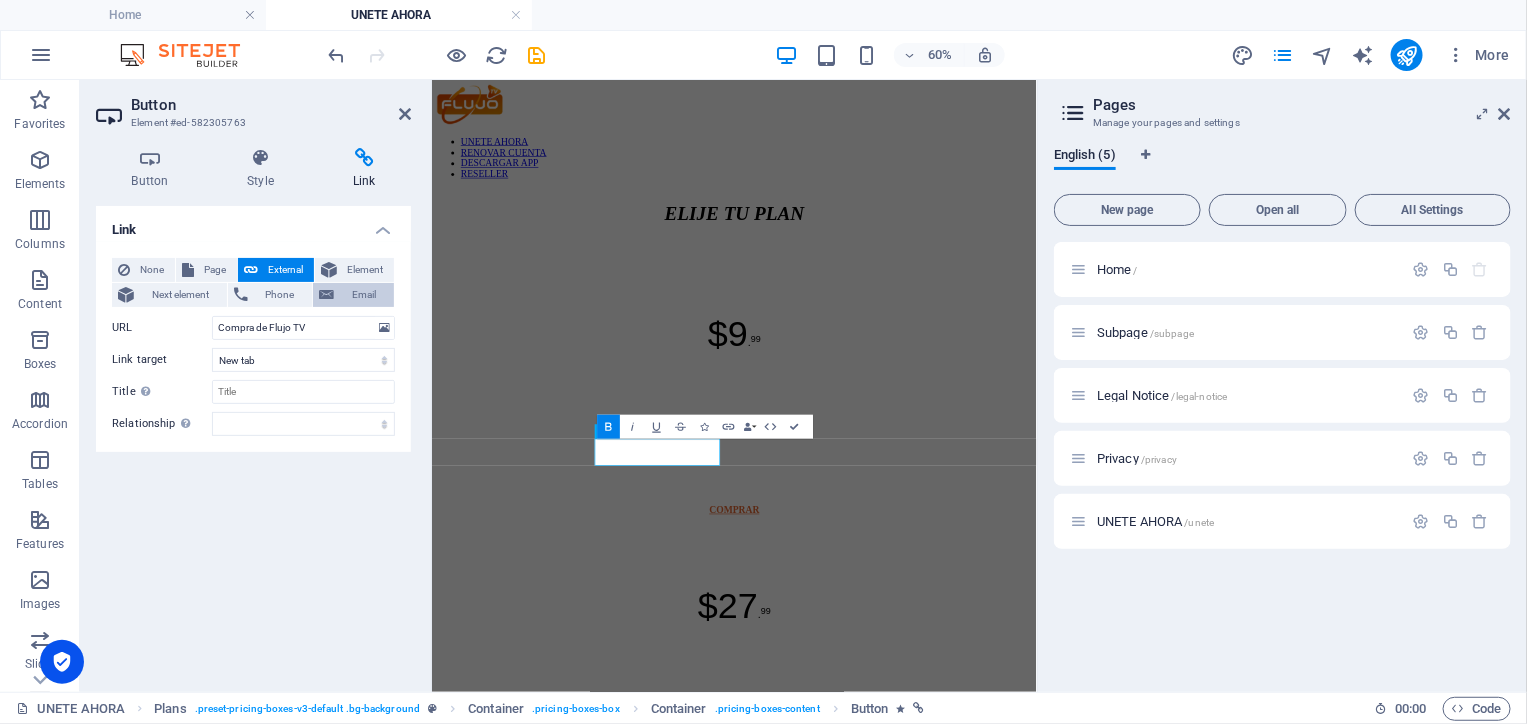click on "Element" at bounding box center [365, 270] 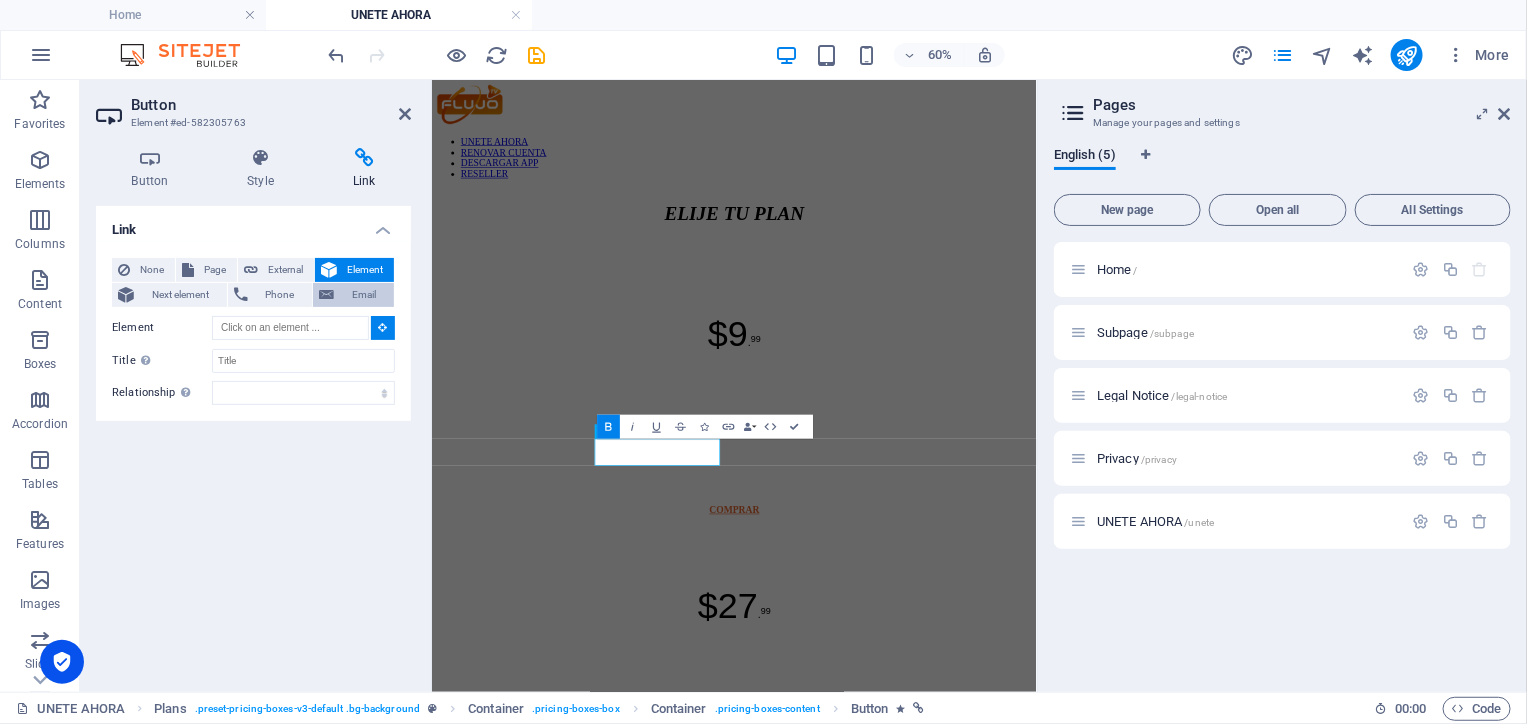 click on "Email" at bounding box center (364, 295) 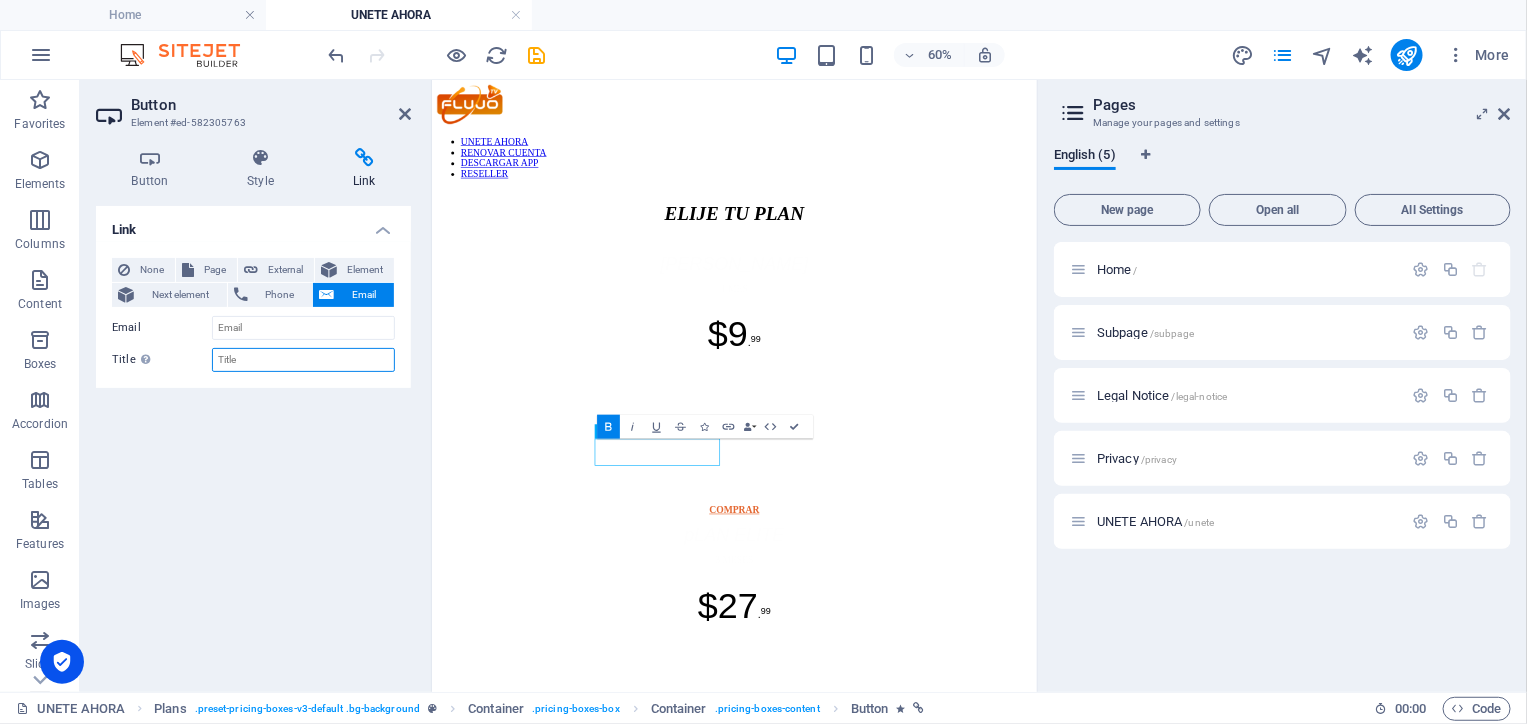click on "Title Additional link description, should not be the same as the link text. The title is most often shown as a tooltip text when the mouse moves over the element. Leave empty if uncertain." at bounding box center [303, 360] 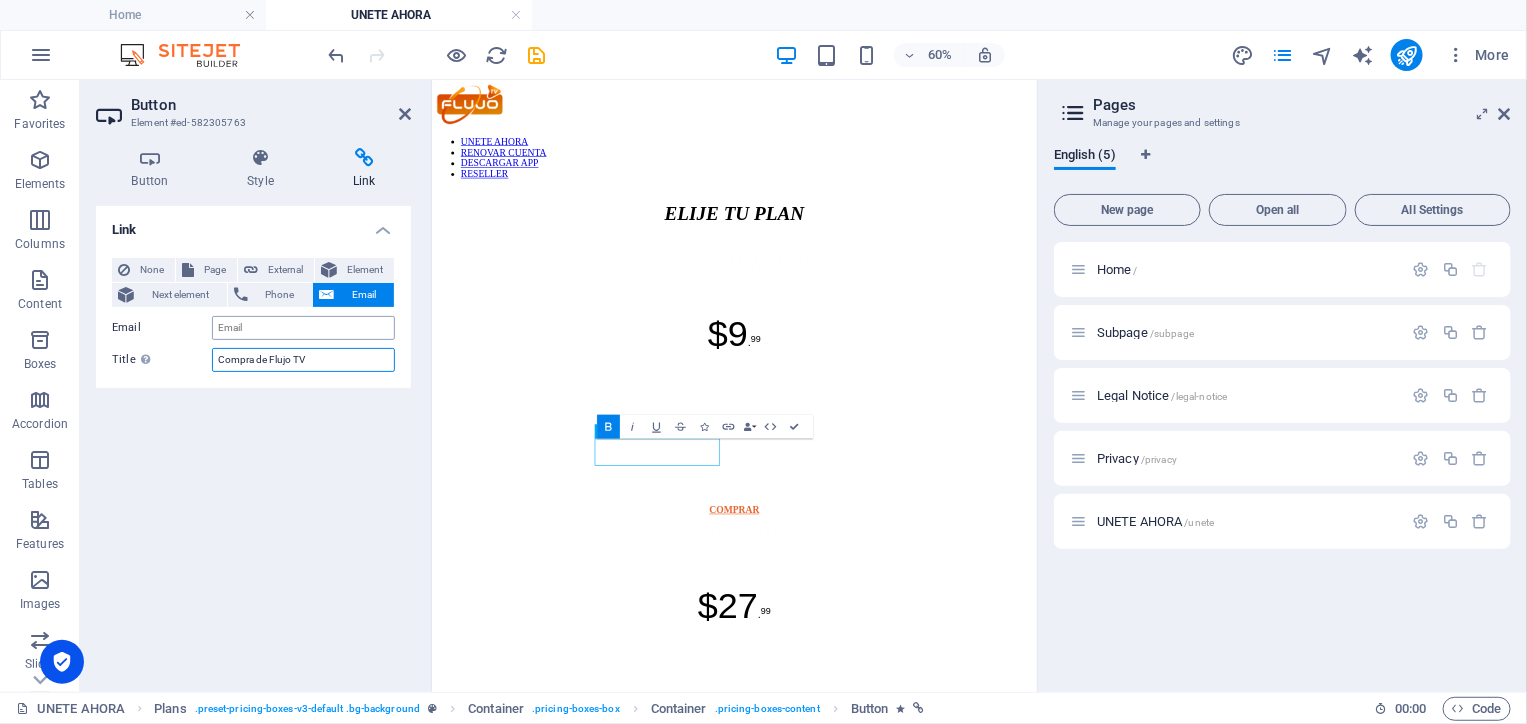 type on "Compra de Flujo TV" 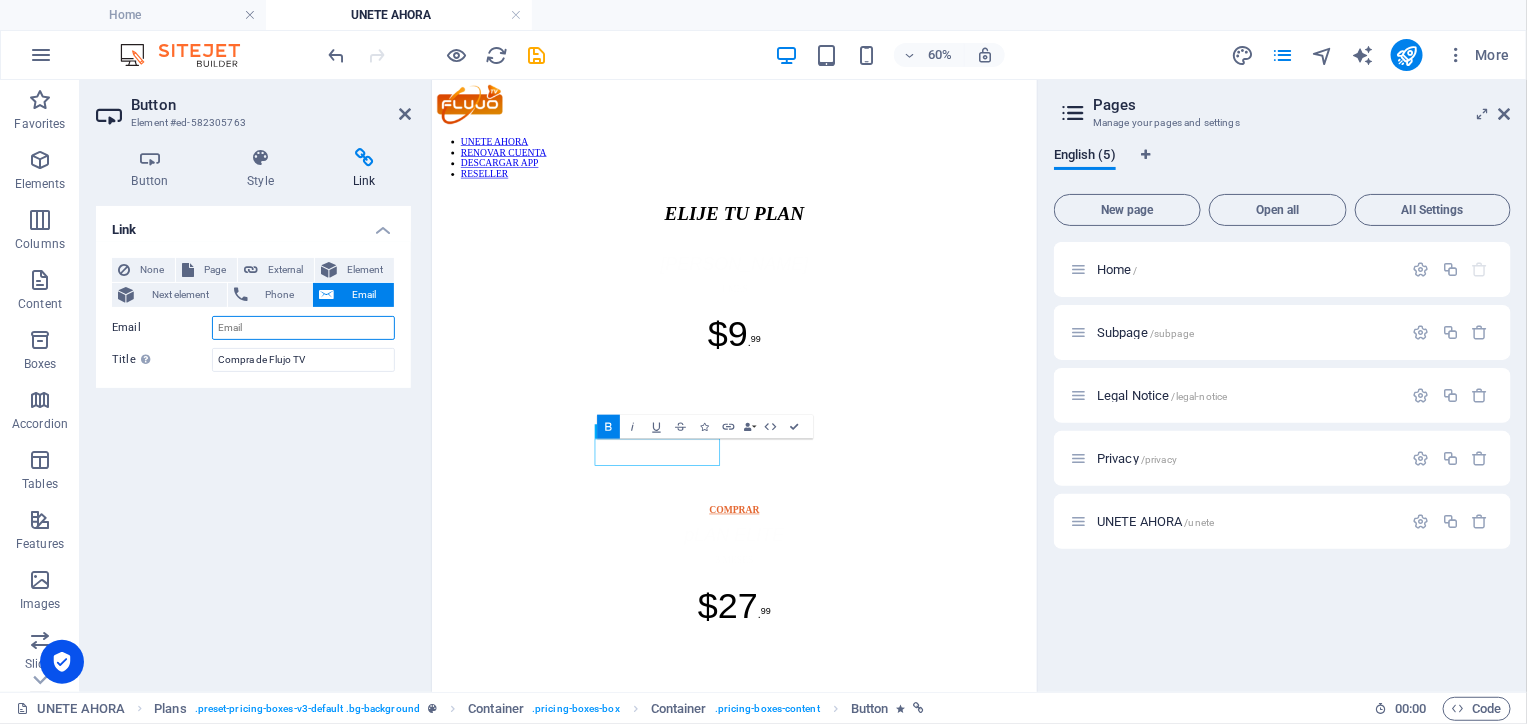 click on "Email" at bounding box center (303, 328) 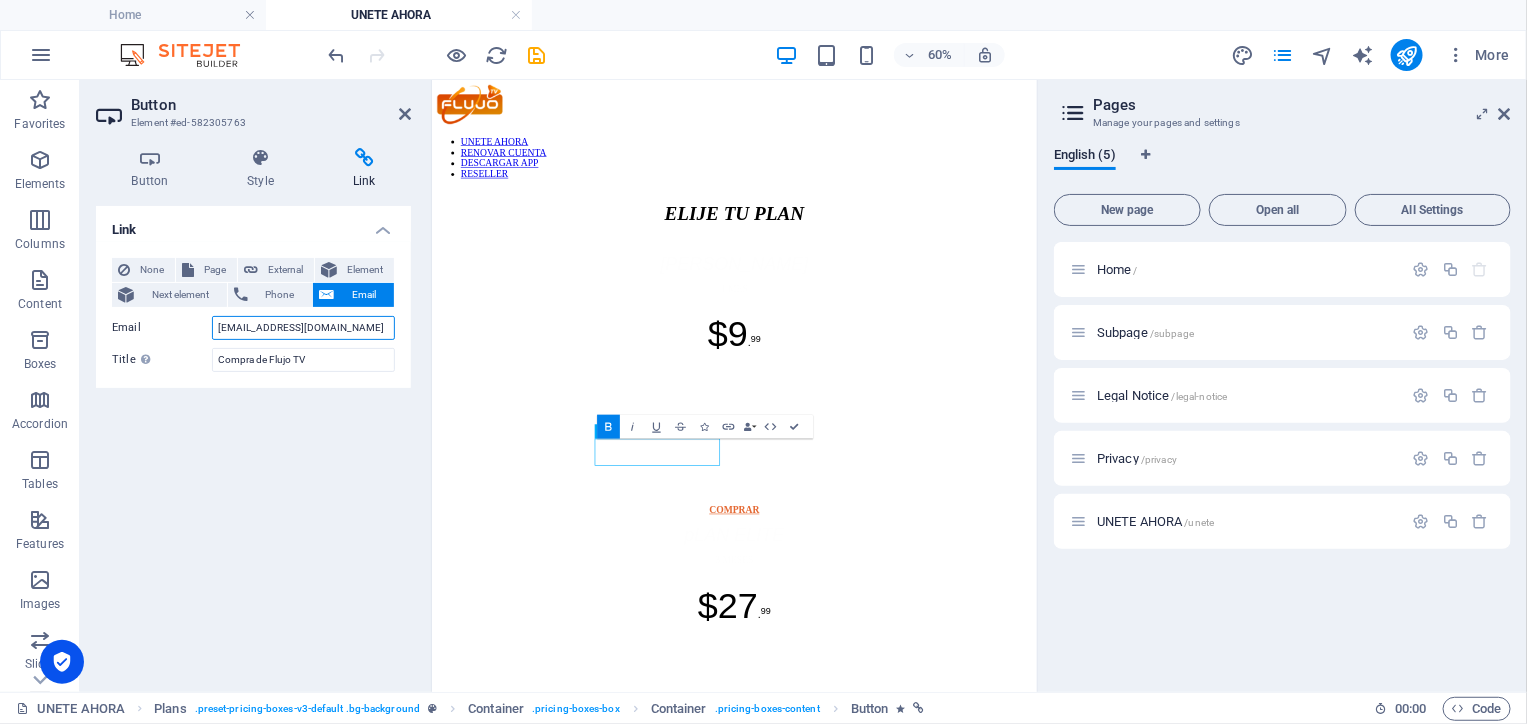 type on "[EMAIL_ADDRESS][DOMAIN_NAME]" 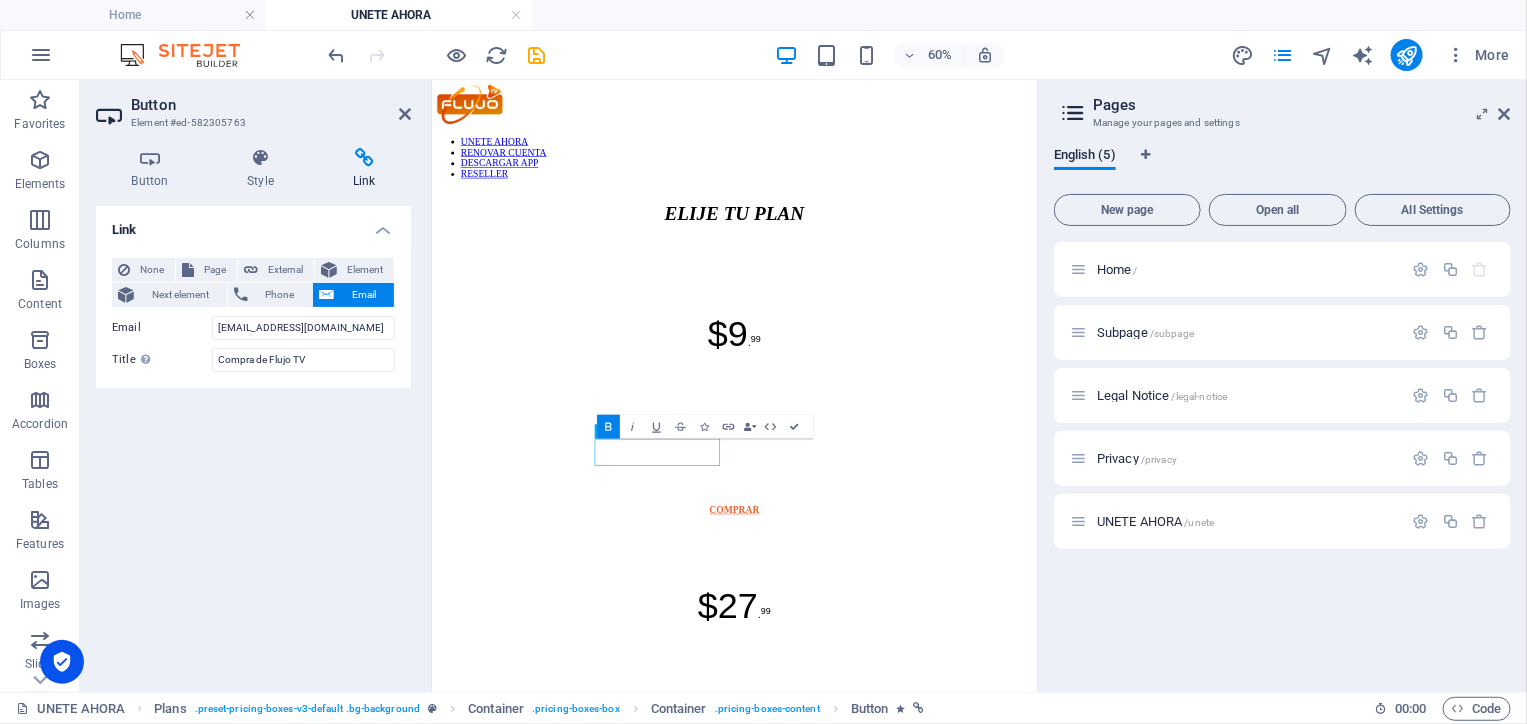 click on "Link None Page External Element Next element Phone Email Page Home Subpage Legal Notice Privacy UNETE AHORA Element
URL Compra de Flujo TV Phone Email [EMAIL_ADDRESS][DOMAIN_NAME] Invalid email address. Link target New tab Same tab Overlay Title Additional link description, should not be the same as the link text. The title is most often shown as a tooltip text when the mouse moves over the element. Leave empty if uncertain. Compra de Flujo TV Relationship Sets the  relationship of this link to the link target . For example, the value "nofollow" instructs search engines not to follow the link. Can be left empty. alternate author bookmark external help license next nofollow noreferrer noopener prev search tag" at bounding box center (253, 441) 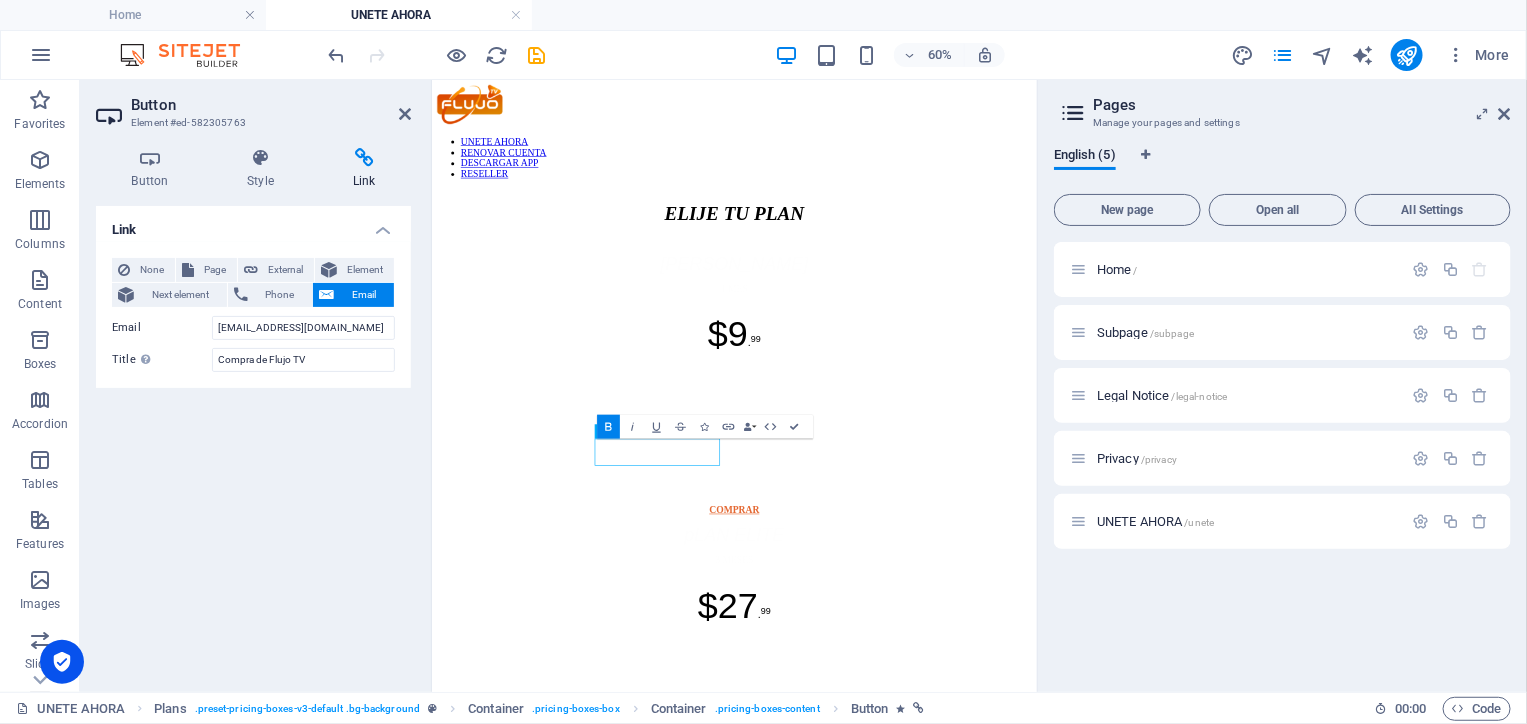 click on "UNETE AHORA RENOVAR CUENTA DESCARGAR APP RESELLER ELIJE TU PLAN pLAN bASICO 1 MES $9 . 99 ✓ Todos los canales en vivo ✓ 3 pantallas a la vez ✓ Películas y programas a demanda (VOD) ✓ Actualizaciones gratis COMPRAR pLAN ELITE 3 MESES $27 . 99 ✓ Todos los canales en vivo ✓ 3 pantallas a la vez ✓ Películas y programas a demanda (VOD) ✓ Actualizaciones gratis COMPRAR pLAN PRO 6 MESES + 1 GRATIS $49 ✓ Todos los canales en vivo ✓ 3 pantallas a la vez ✓ Películas y programas a demanda (VOD) ✓ Actualizaciones gratis ✓ 1 Mes Gratis COMPRAR pLAN ultra 12 MESES + 2 GRATIS $89 ✓ Todos los canales en vivo ✓ 3 pantallas a la vez ✓ Películas y programas a demanda (VOD) ✓ Actualizaciones gratis ✓ 2 Meses Gratis COMPRAR" at bounding box center [935, 1201] 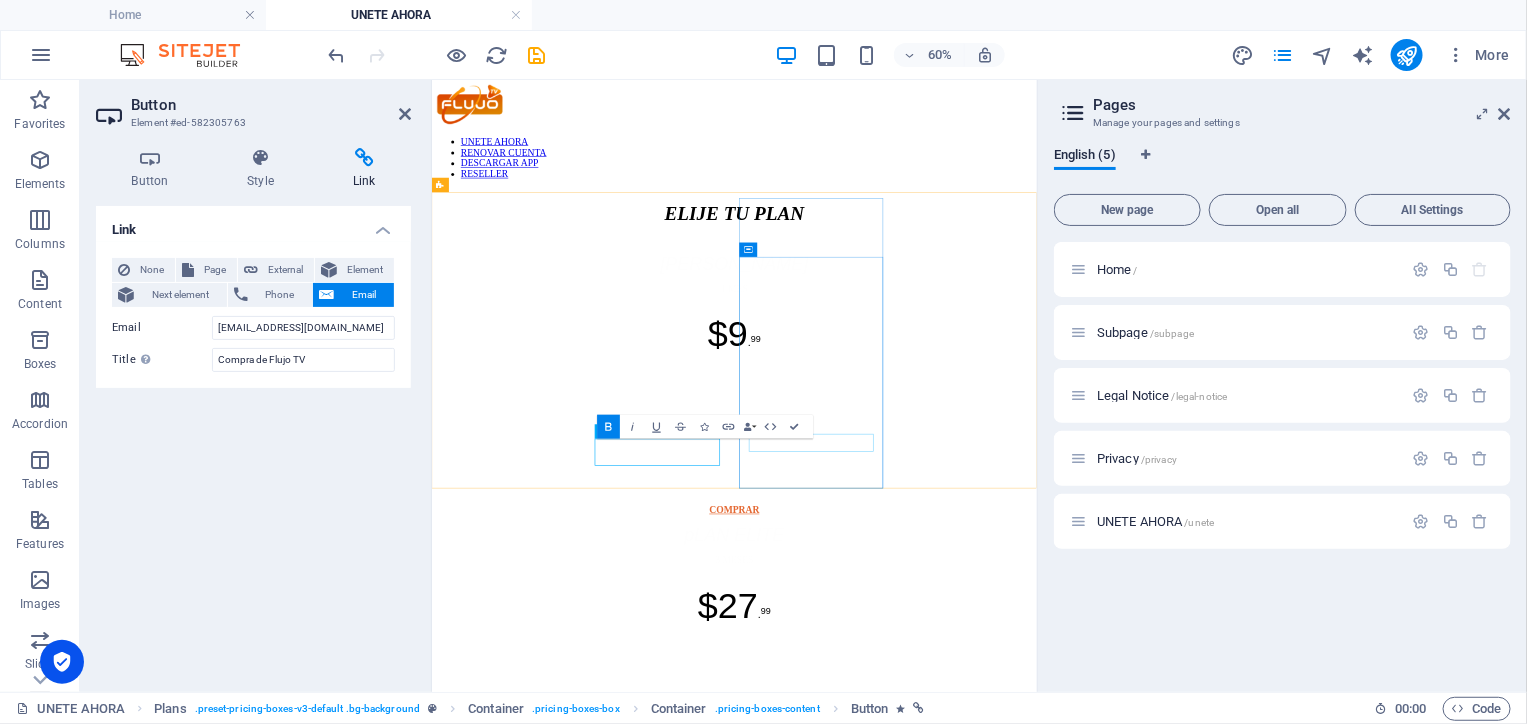 click at bounding box center [935, 1712] 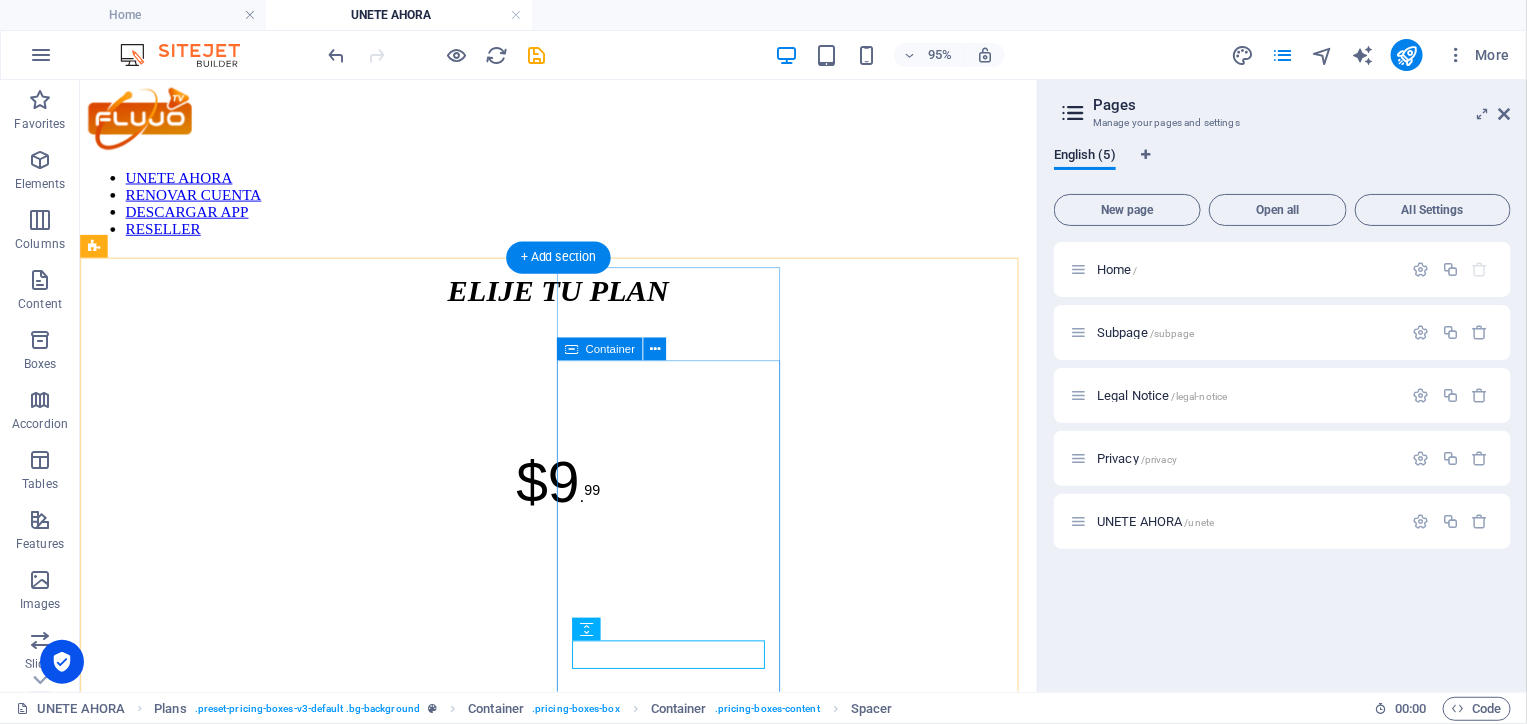 click on "$49 ✓ Todos los canales en vivo ✓ 3 pantallas a la vez ✓ Películas y programas a demanda (VOD) ✓ Actualizaciones gratis ✓ 1 Mes Gratis COMPRAR" at bounding box center (582, 1559) 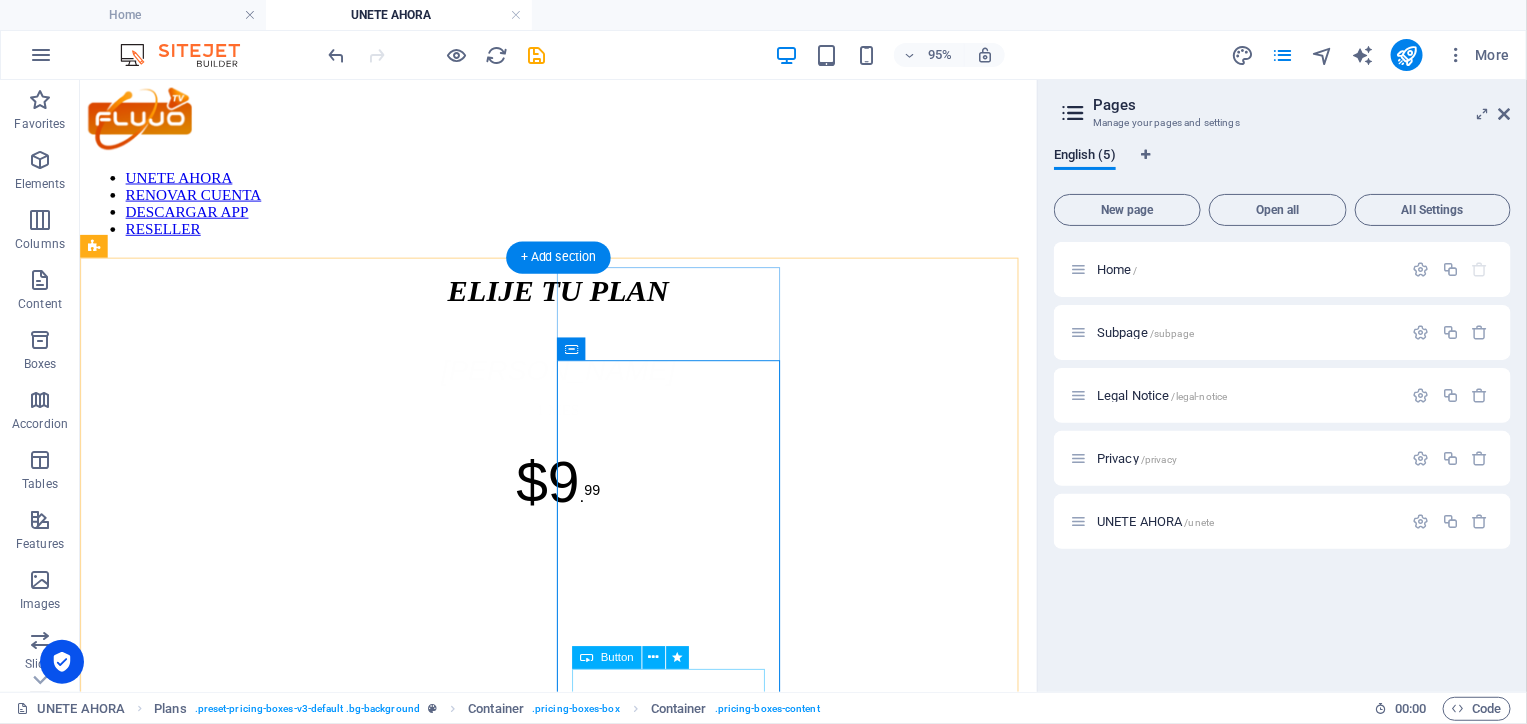 click on "COMPRAR" at bounding box center (582, 1736) 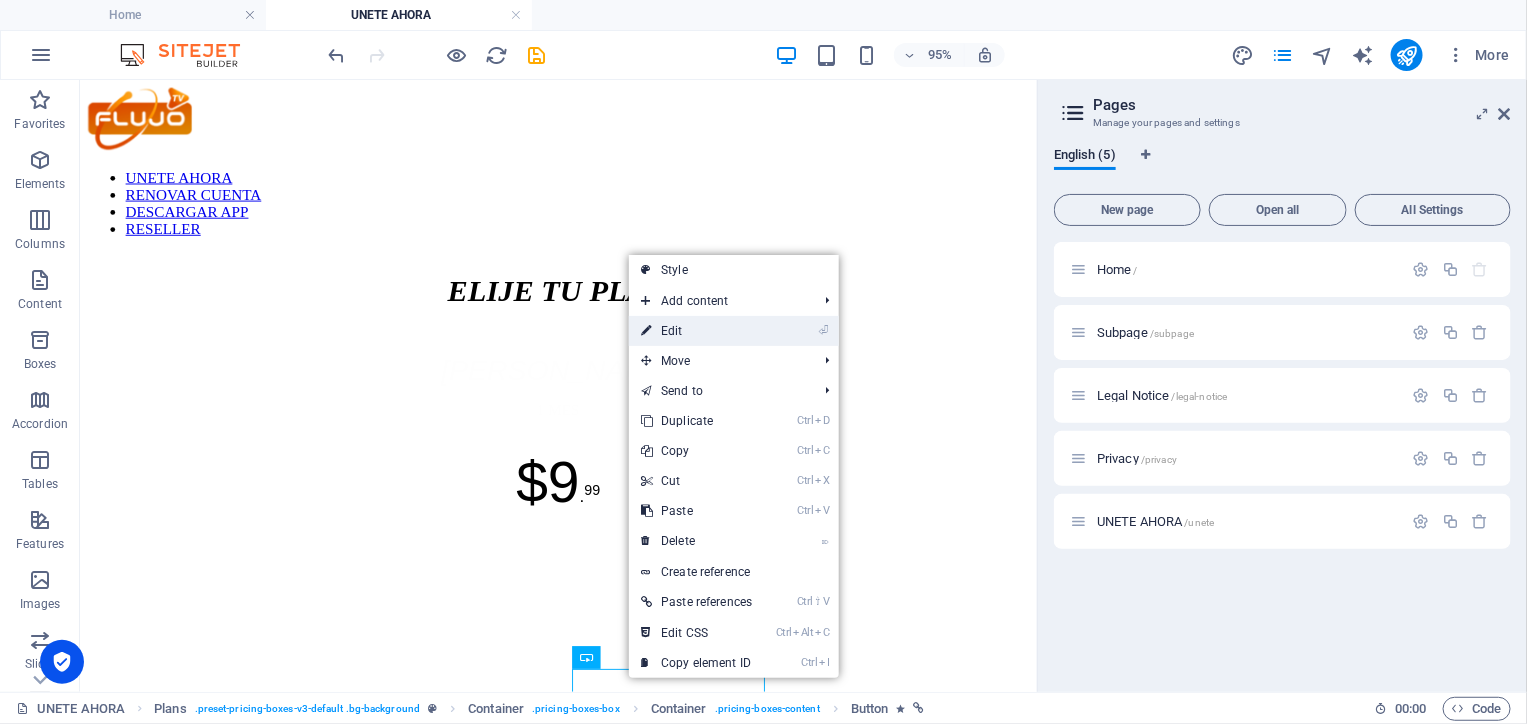 click on "⏎  Edit" at bounding box center (696, 331) 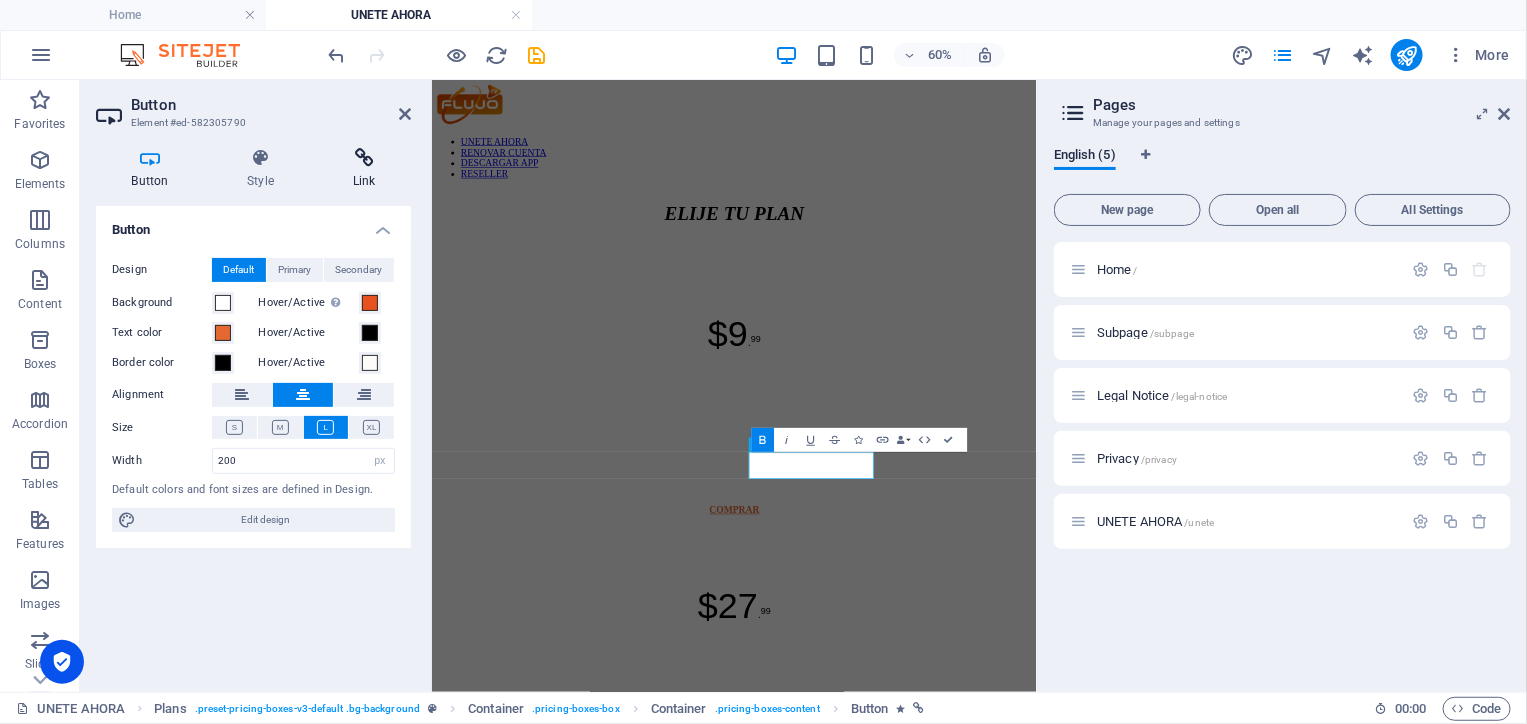 click on "Link" at bounding box center [364, 169] 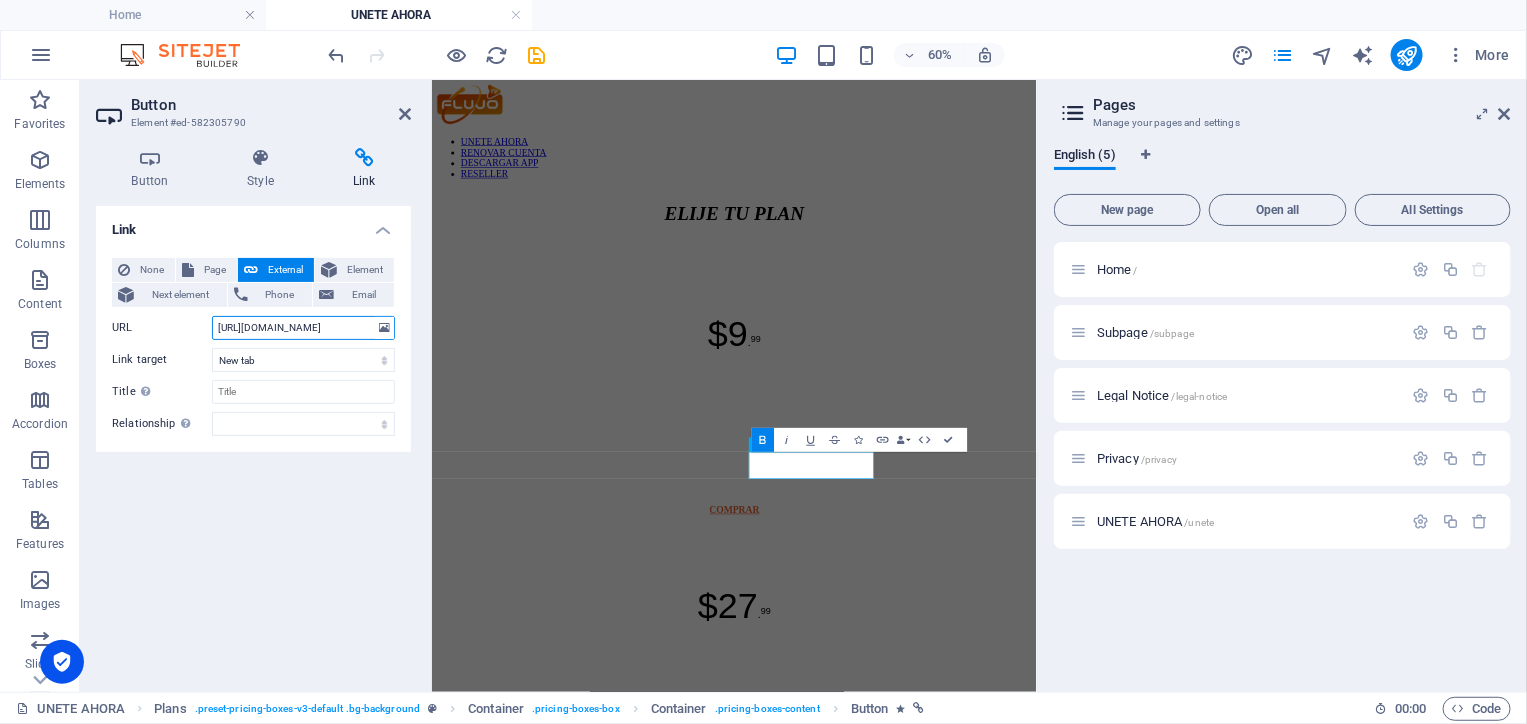 click on "[URL][DOMAIN_NAME]" at bounding box center [303, 328] 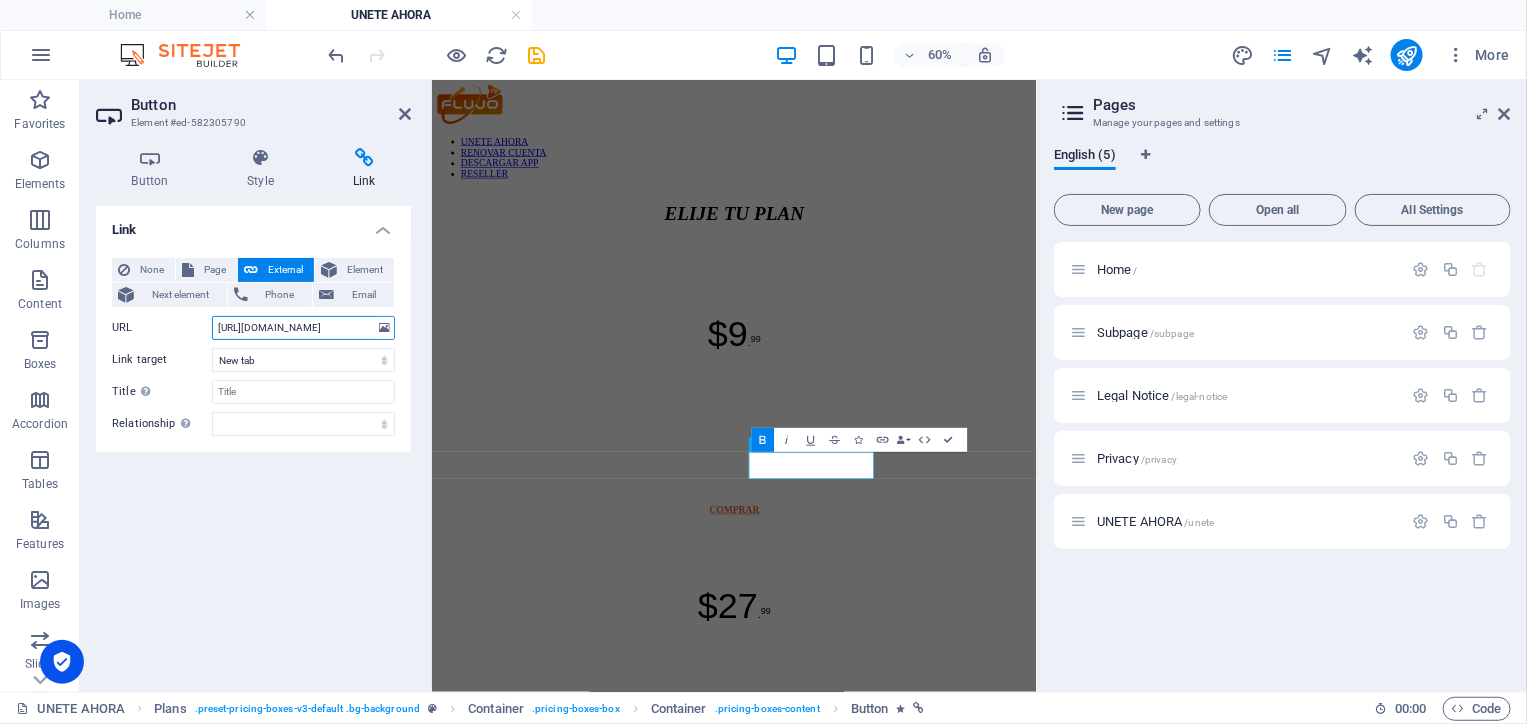 paste on "Compra de Flujo" 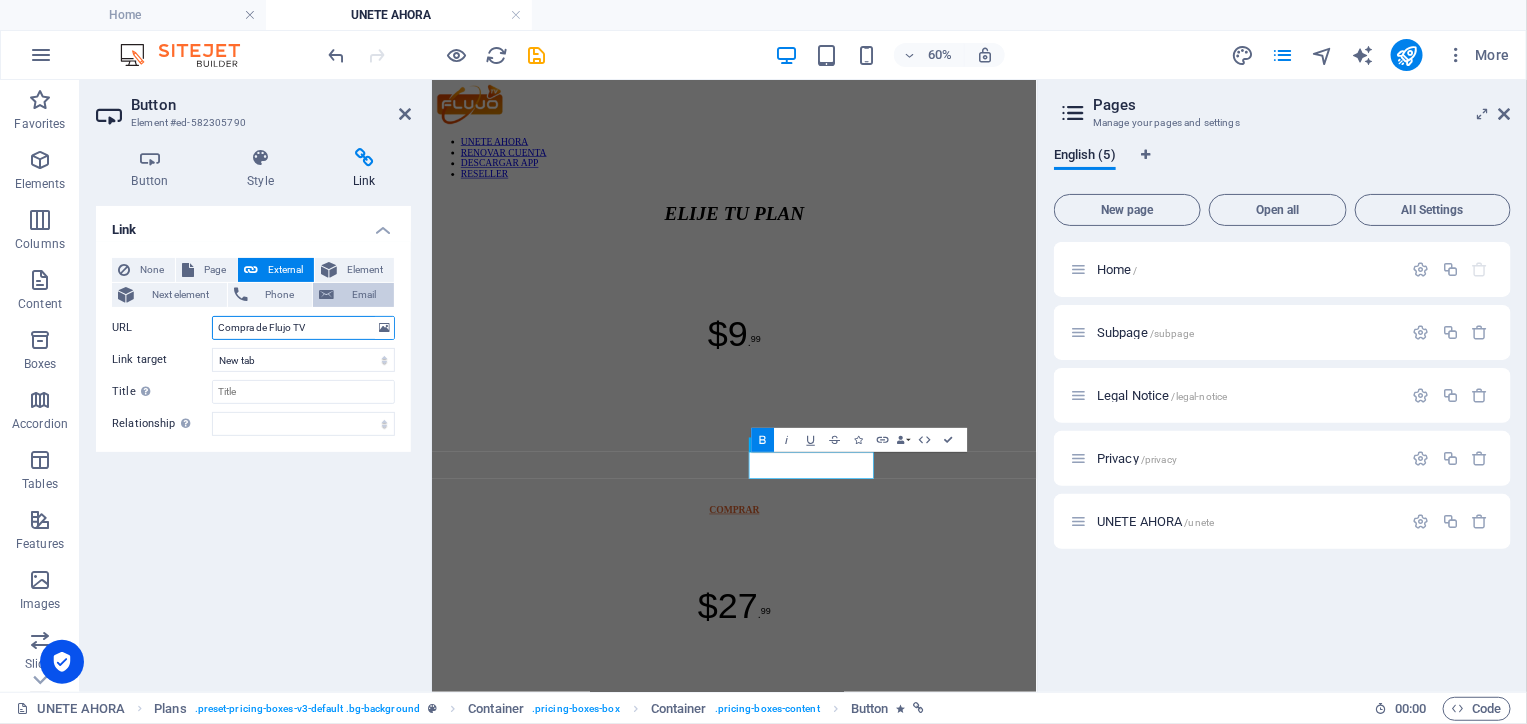 type on "Compra de Flujo TV" 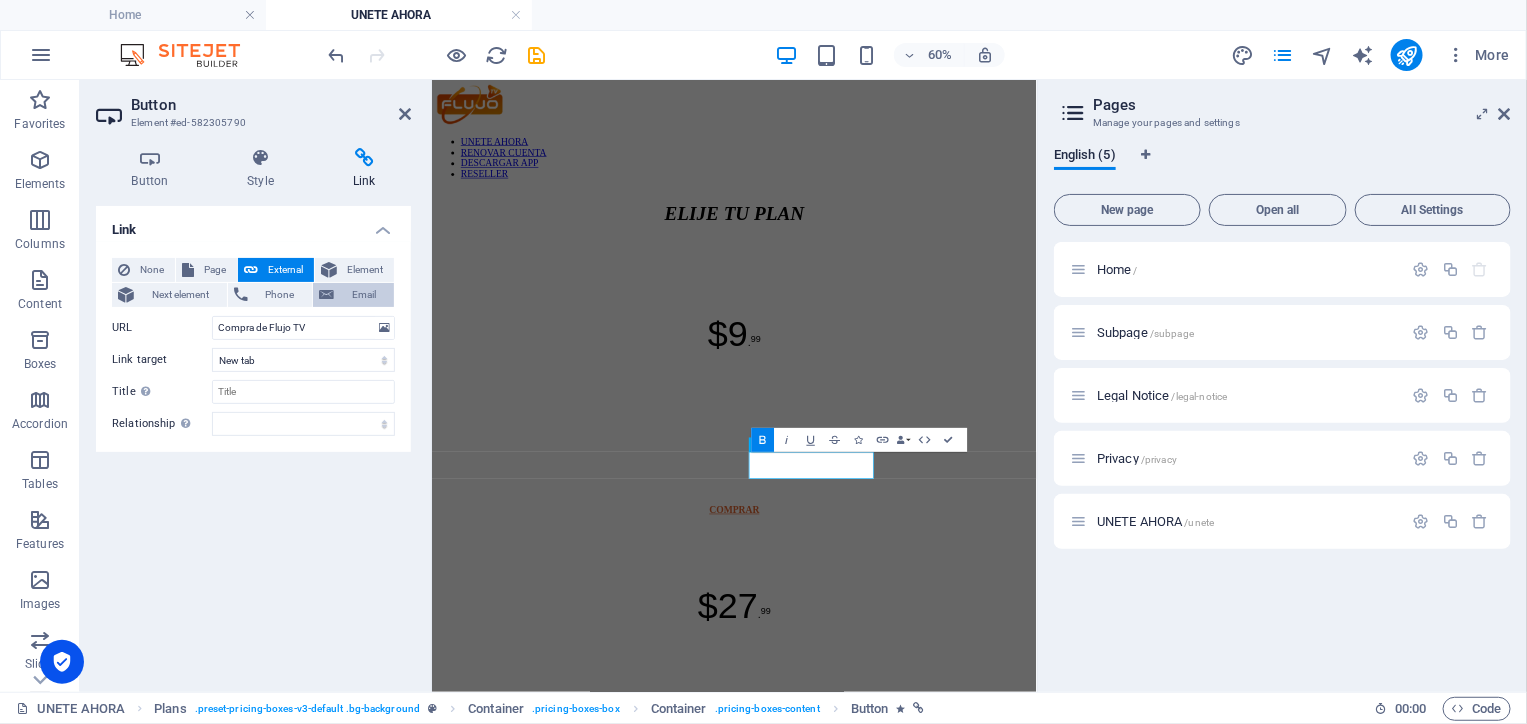 click on "Email" at bounding box center (364, 295) 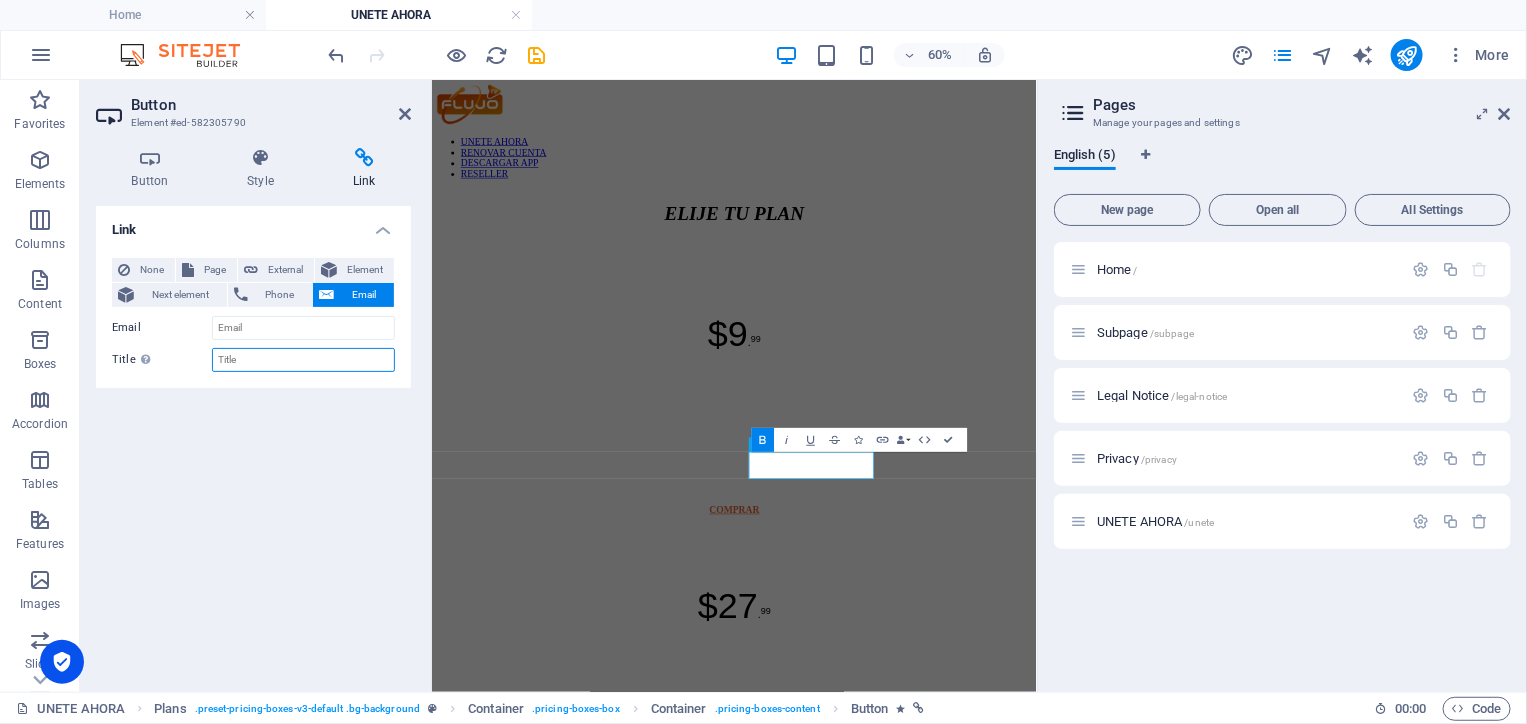 click on "Title Additional link description, should not be the same as the link text. The title is most often shown as a tooltip text when the mouse moves over the element. Leave empty if uncertain." at bounding box center (303, 360) 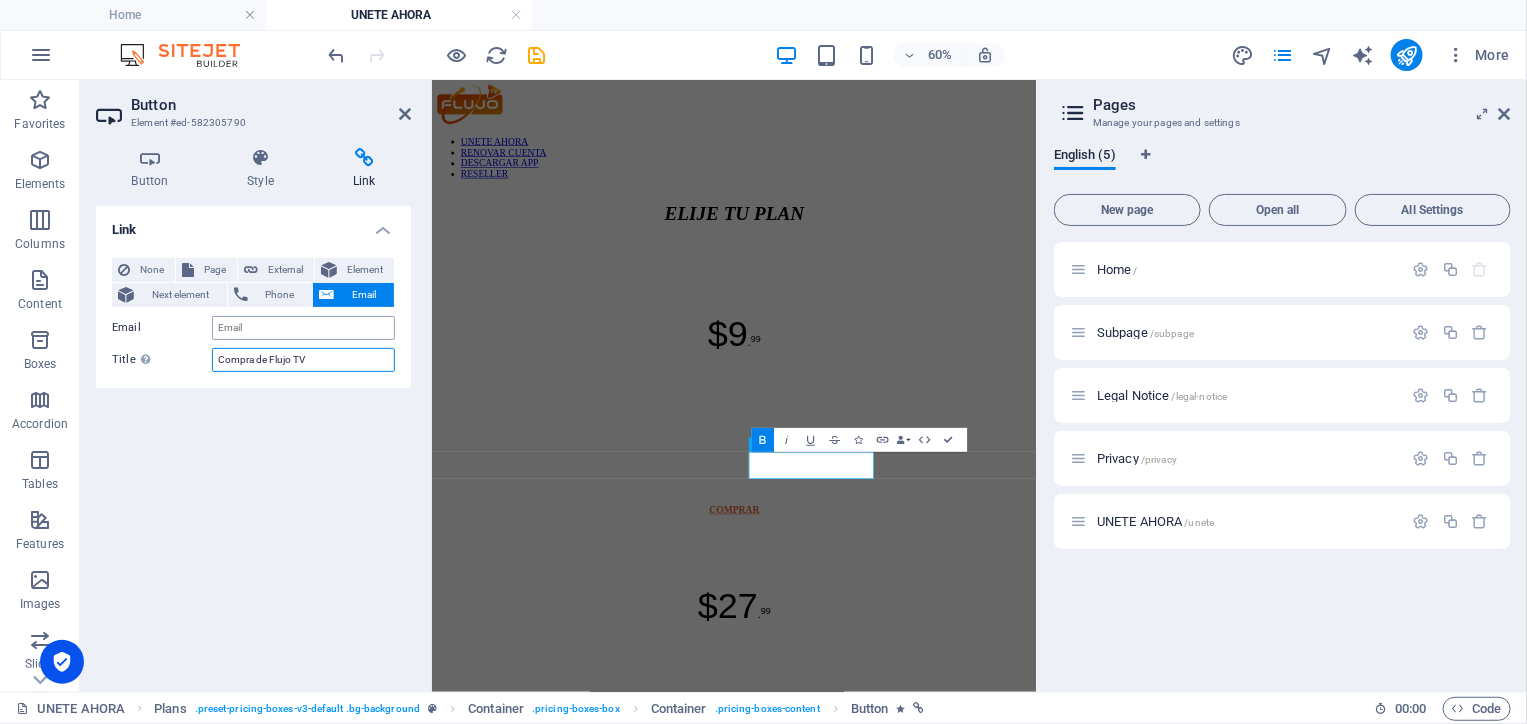 type on "Compra de Flujo TV" 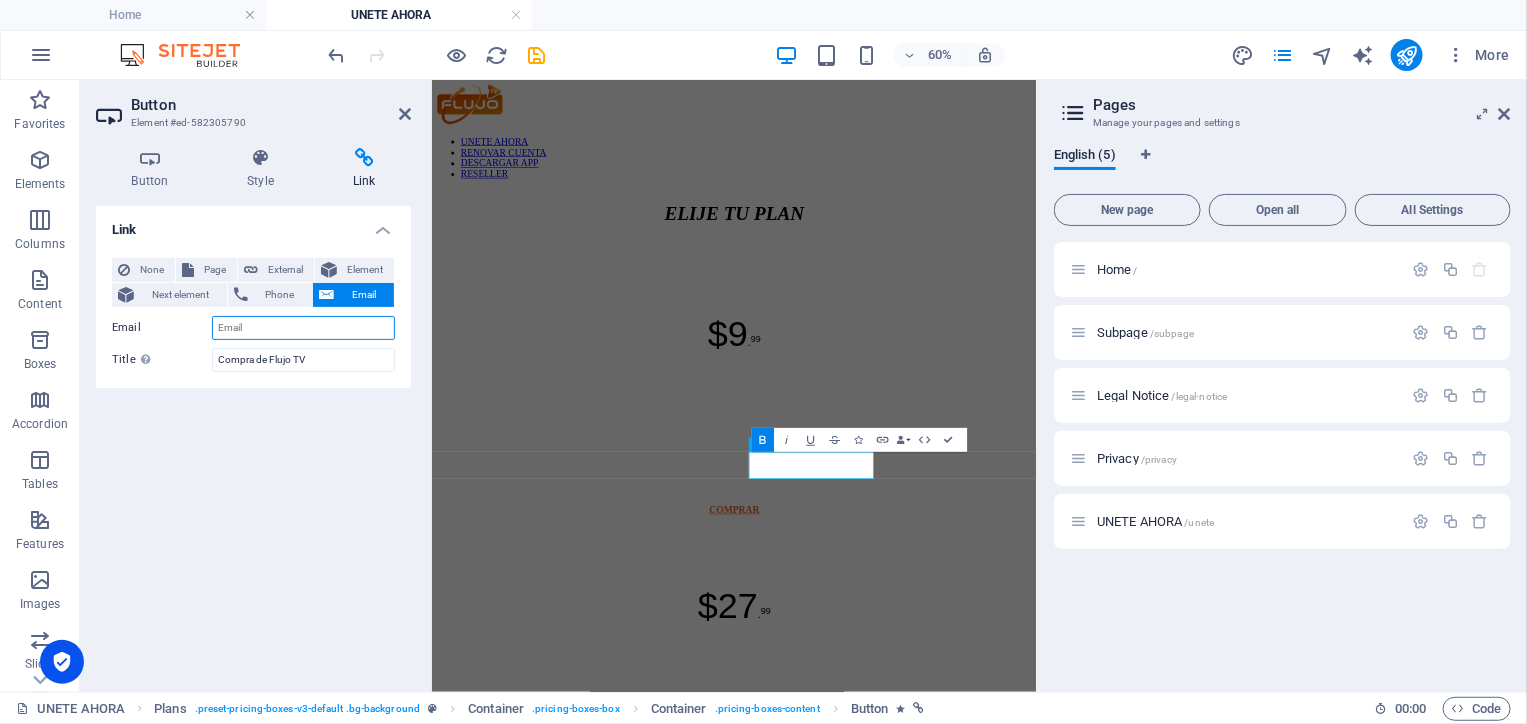 click on "Email" at bounding box center [303, 328] 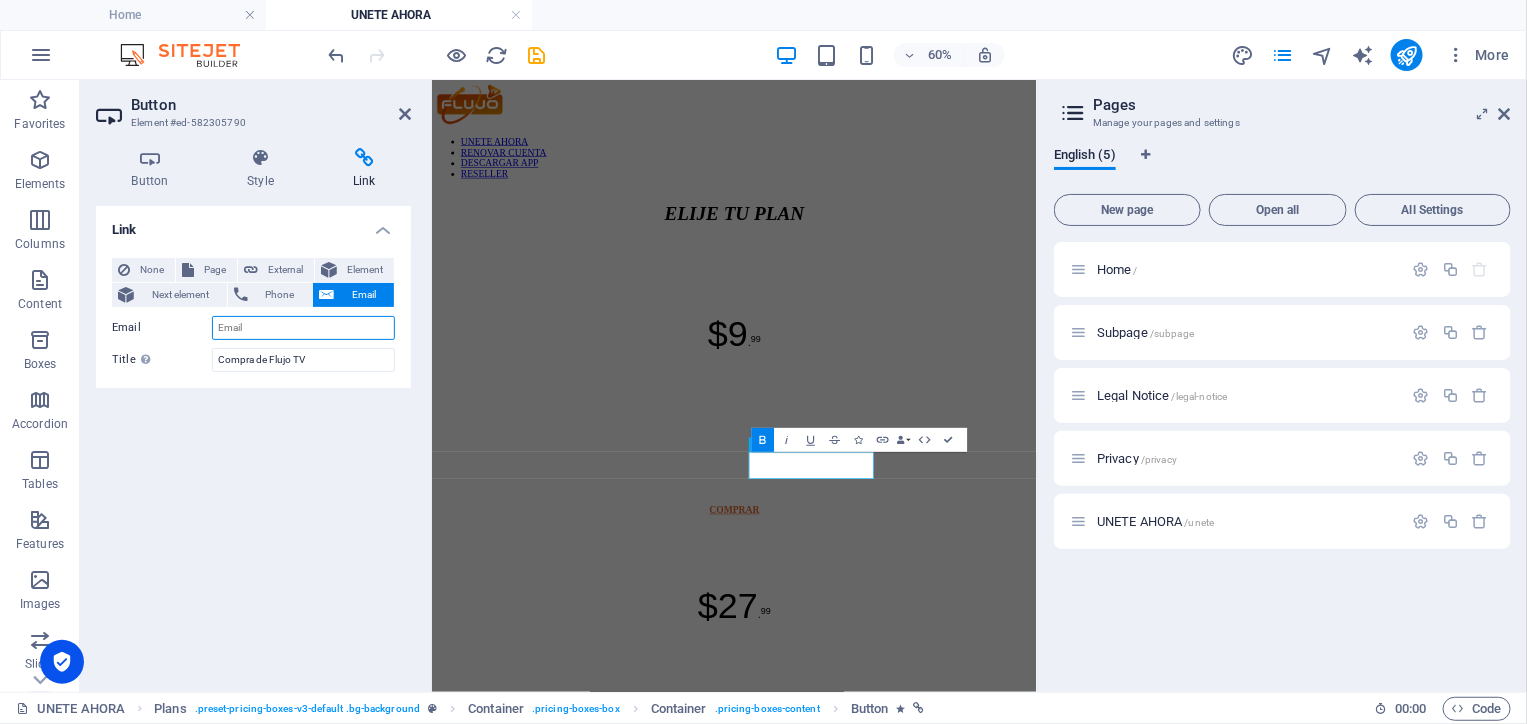 type on "t" 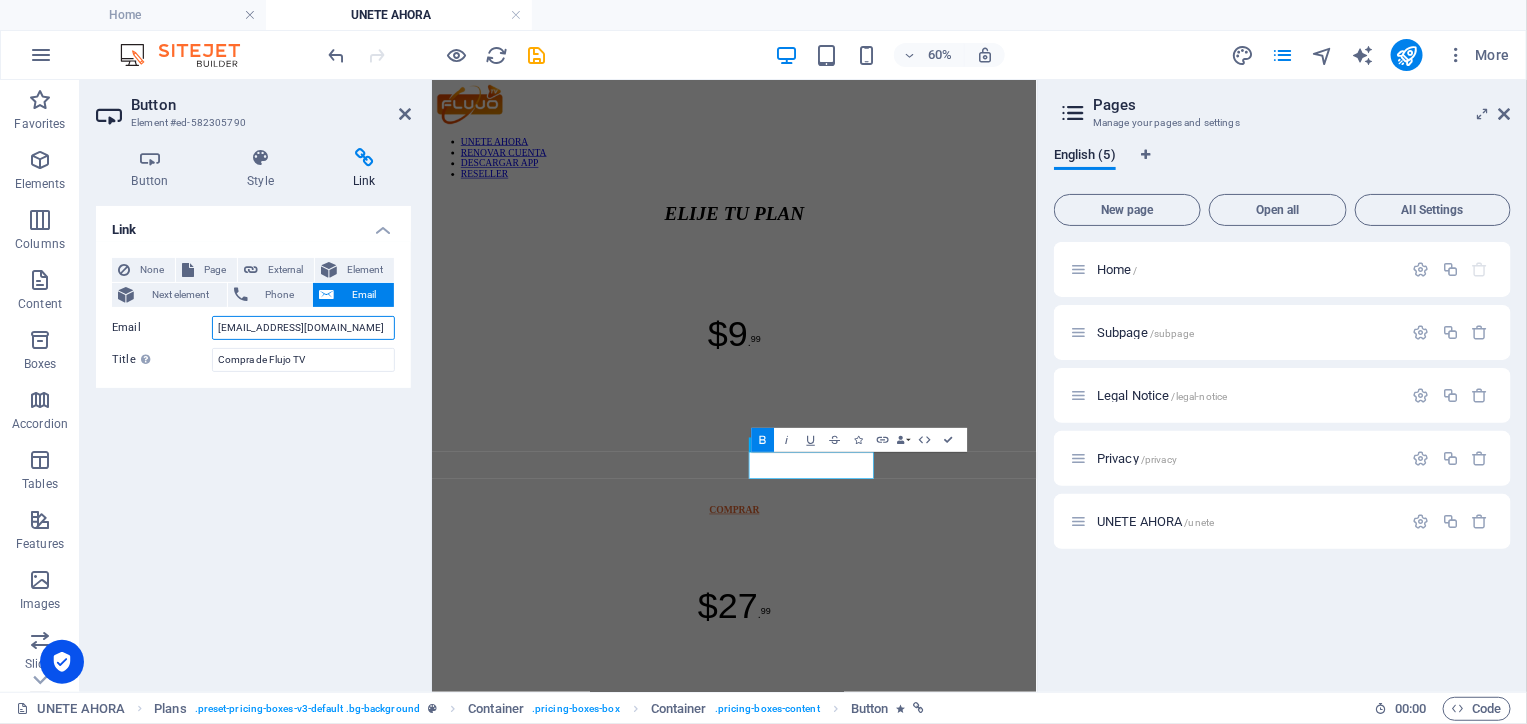 type on "[EMAIL_ADDRESS][DOMAIN_NAME]" 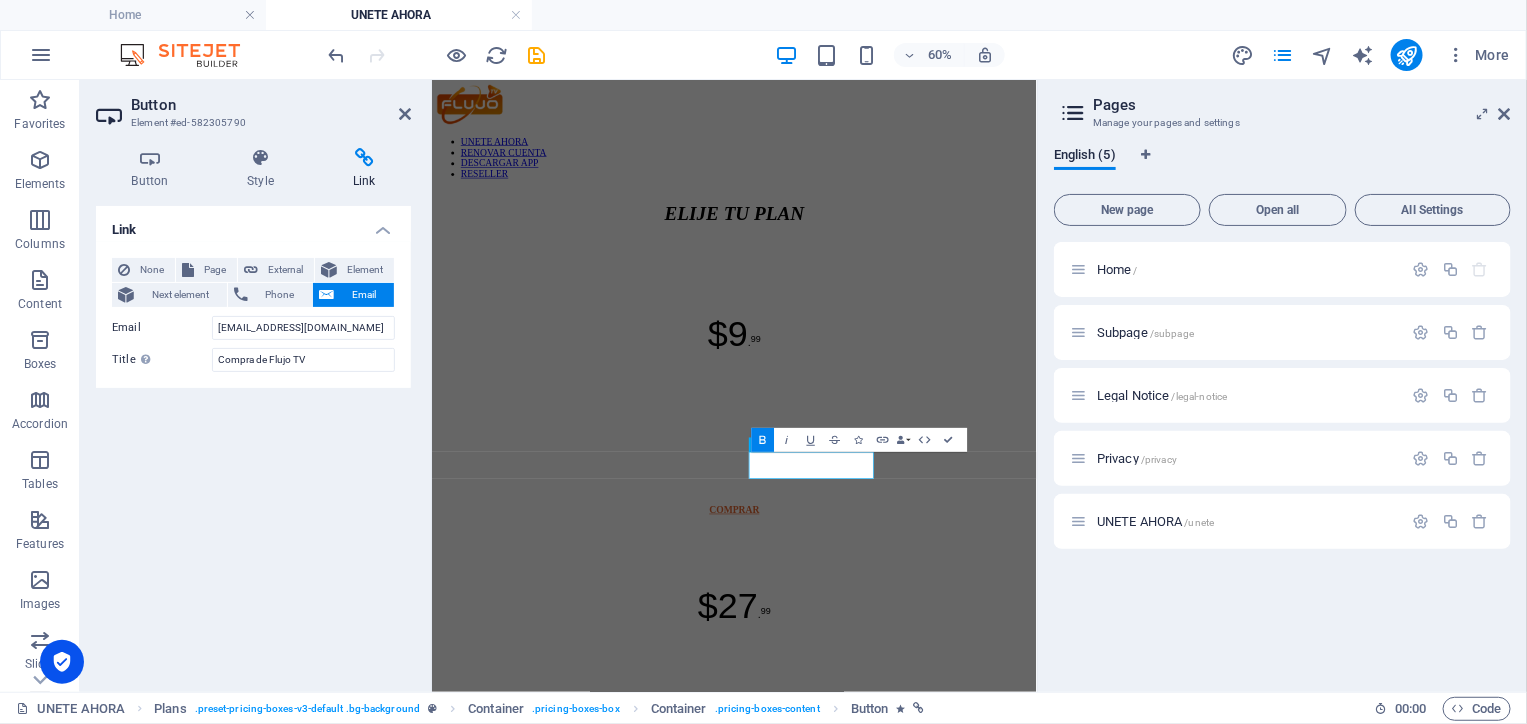 click on "Link None Page External Element Next element Phone Email Page Home Subpage Legal Notice Privacy UNETE AHORA Element
URL Compra de Flujo TV Phone Email [EMAIL_ADDRESS][DOMAIN_NAME] The email address must contain an @. Link target New tab Same tab Overlay Title Additional link description, should not be the same as the link text. The title is most often shown as a tooltip text when the mouse moves over the element. Leave empty if uncertain. Compra de Flujo TV Relationship Sets the  relationship of this link to the link target . For example, the value "nofollow" instructs search engines not to follow the link. Can be left empty. alternate author bookmark external help license next nofollow noreferrer noopener prev search tag" at bounding box center (253, 441) 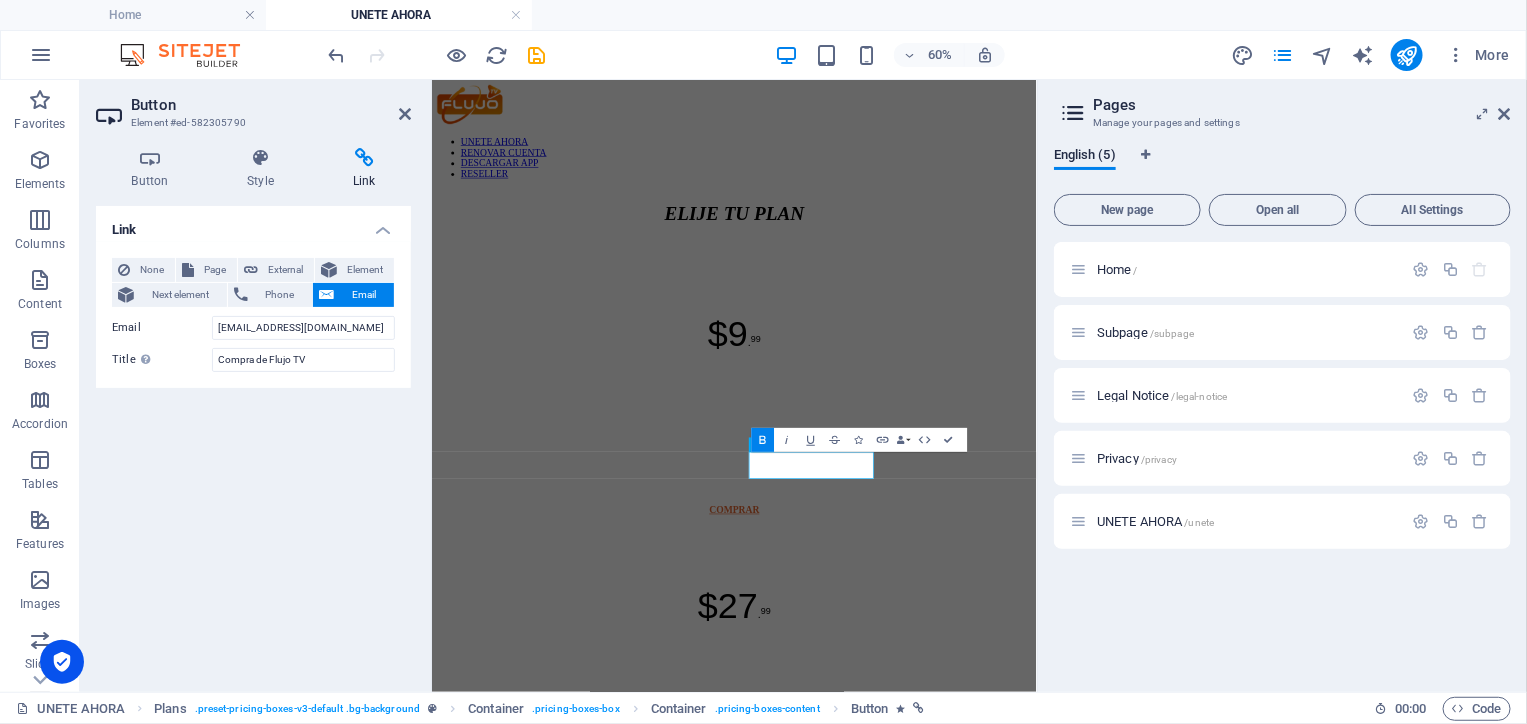 click on "UNETE AHORA RENOVAR CUENTA DESCARGAR APP RESELLER ELIJE TU PLAN pLAN bASICO 1 MES $9 . 99 ✓ Todos los canales en vivo ✓ 3 pantallas a la vez ✓ Películas y programas a demanda (VOD) ✓ Actualizaciones gratis COMPRAR pLAN ELITE 3 MESES $27 . 99 ✓ Todos los canales en vivo ✓ 3 pantallas a la vez ✓ Películas y programas a demanda (VOD) ✓ Actualizaciones gratis COMPRAR pLAN PRO 6 MESES + 1 GRATIS $49 ✓ Todos los canales en vivo ✓ 3 pantallas a la vez ✓ Películas y programas a demanda (VOD) ✓ Actualizaciones gratis ✓ 1 Mes Gratis COMPRAR pLAN ultra 12 MESES + 2 GRATIS $89 ✓ Todos los canales en vivo ✓ 3 pantallas a la vez ✓ Películas y programas a demanda (VOD) ✓ Actualizaciones gratis ✓ 2 Meses Gratis COMPRAR" at bounding box center (935, 1201) 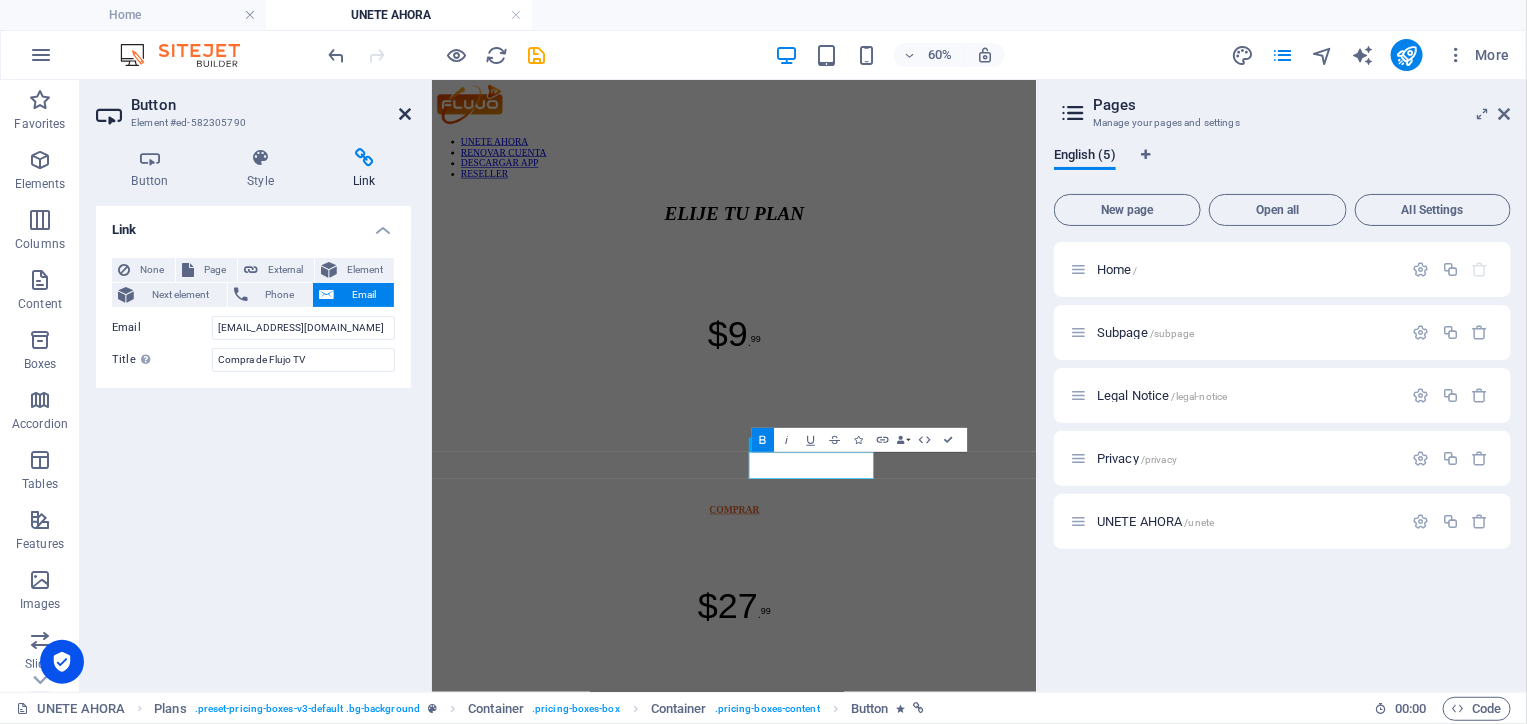 click at bounding box center (405, 114) 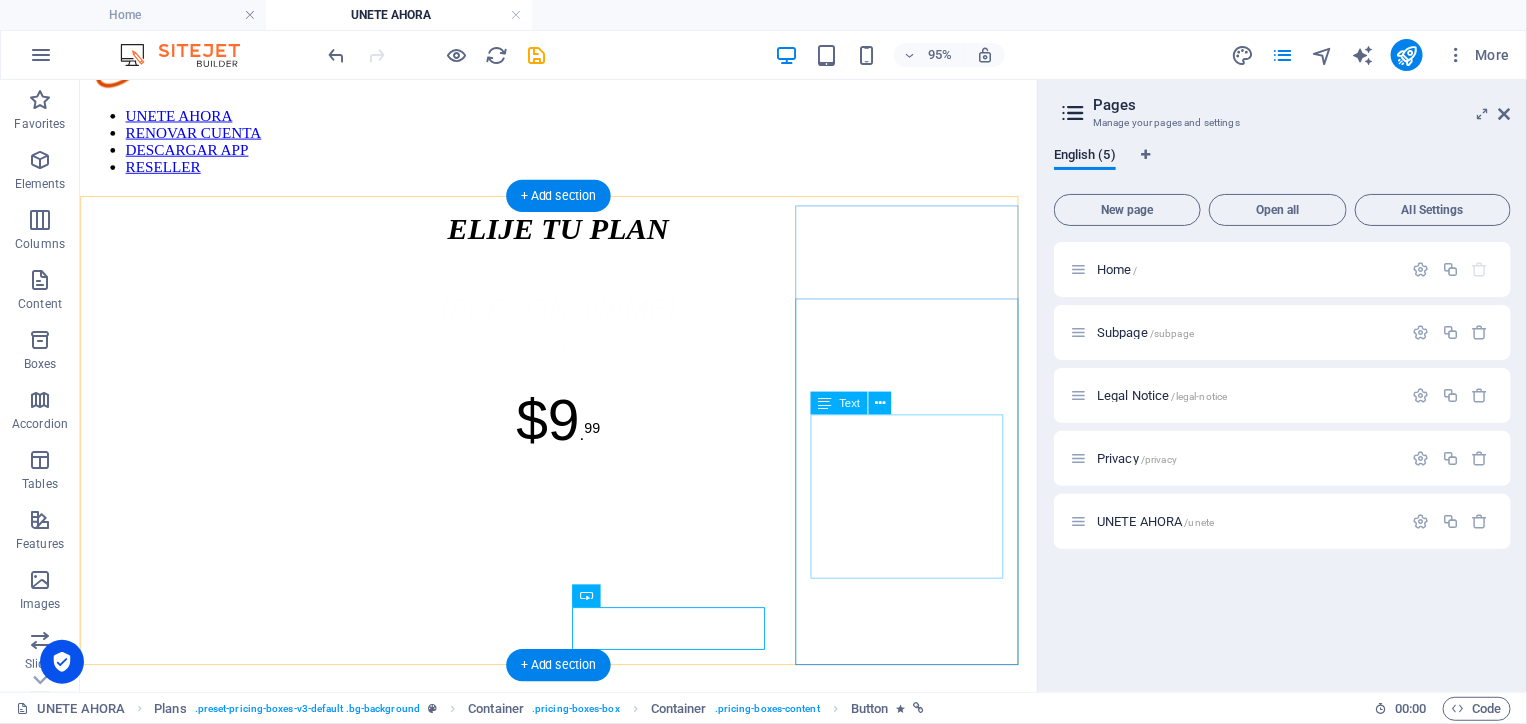 scroll, scrollTop: 89, scrollLeft: 0, axis: vertical 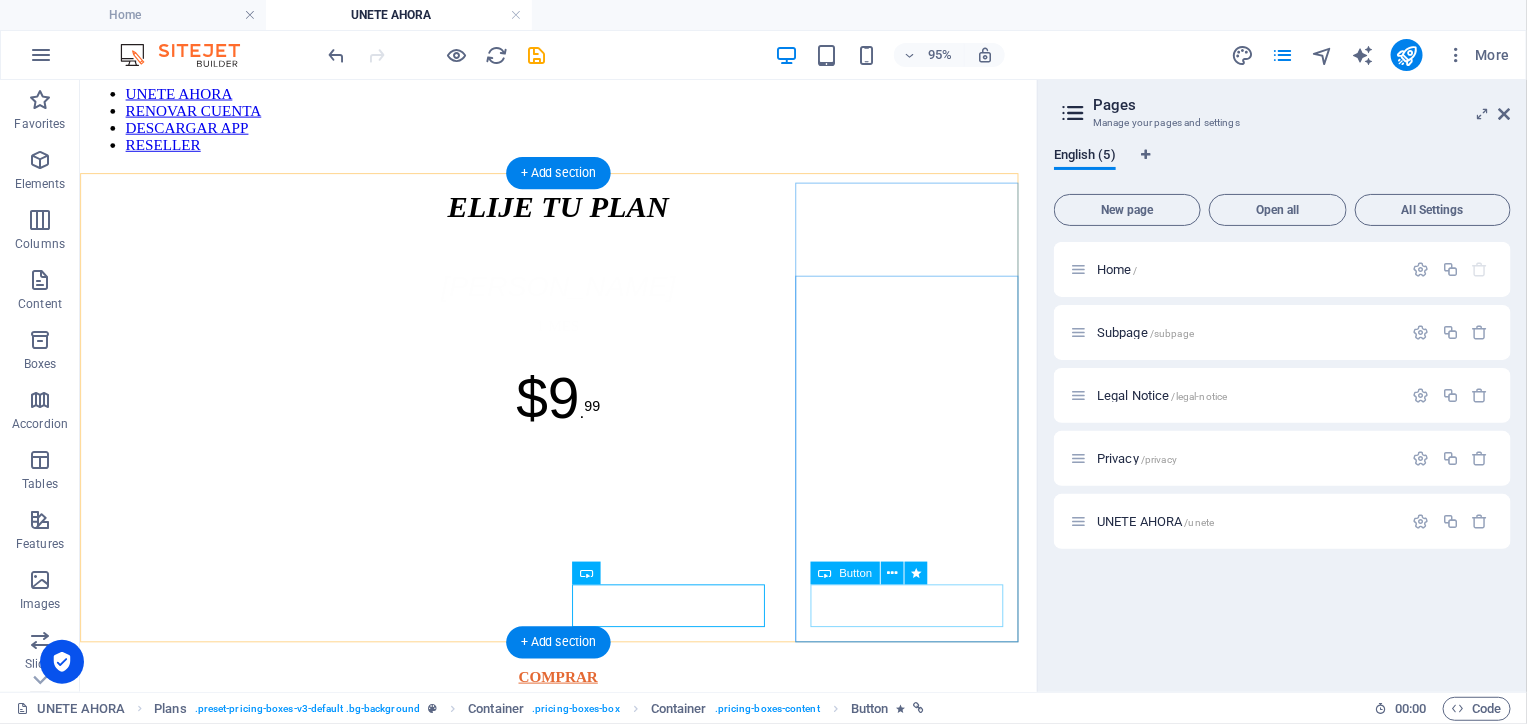 click on "COMPRAR" at bounding box center (582, 2118) 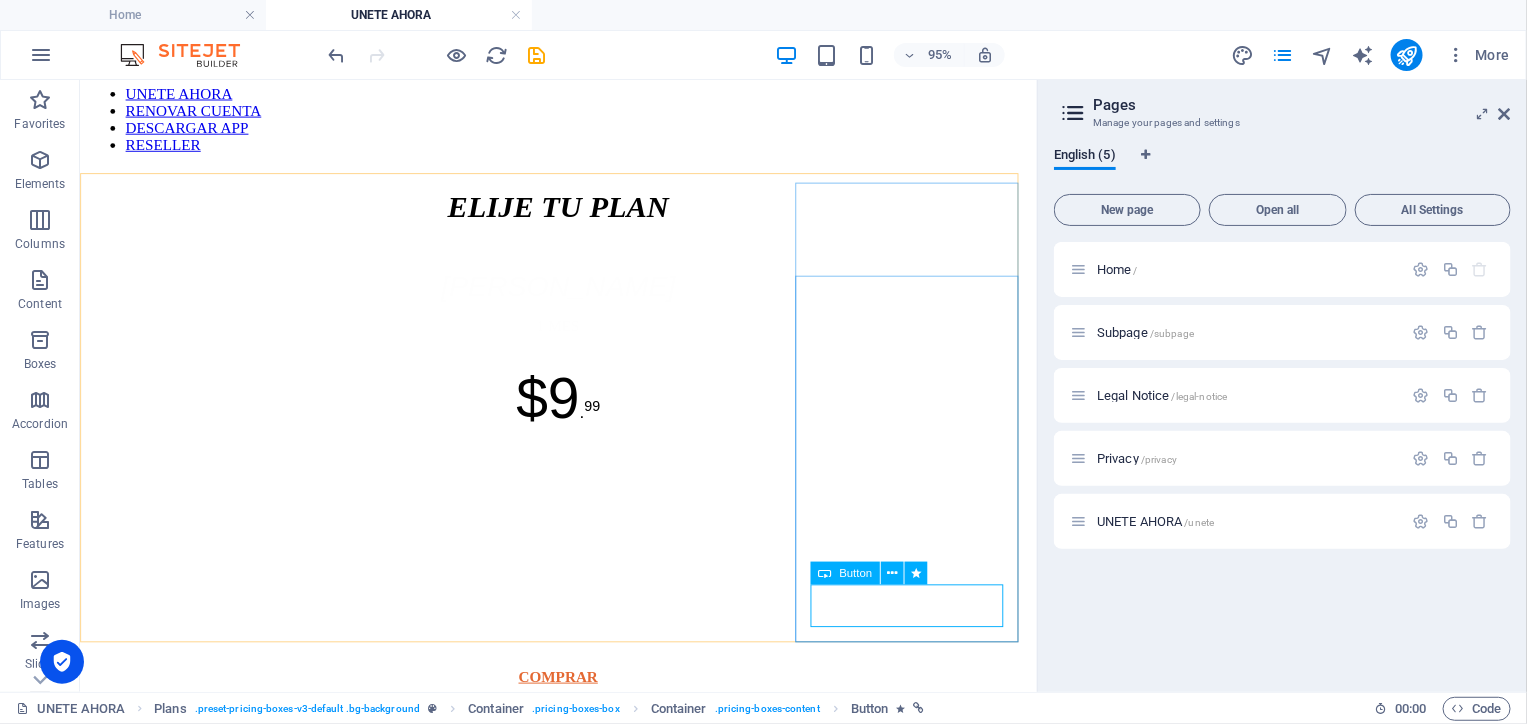 click on "Button" at bounding box center [855, 572] 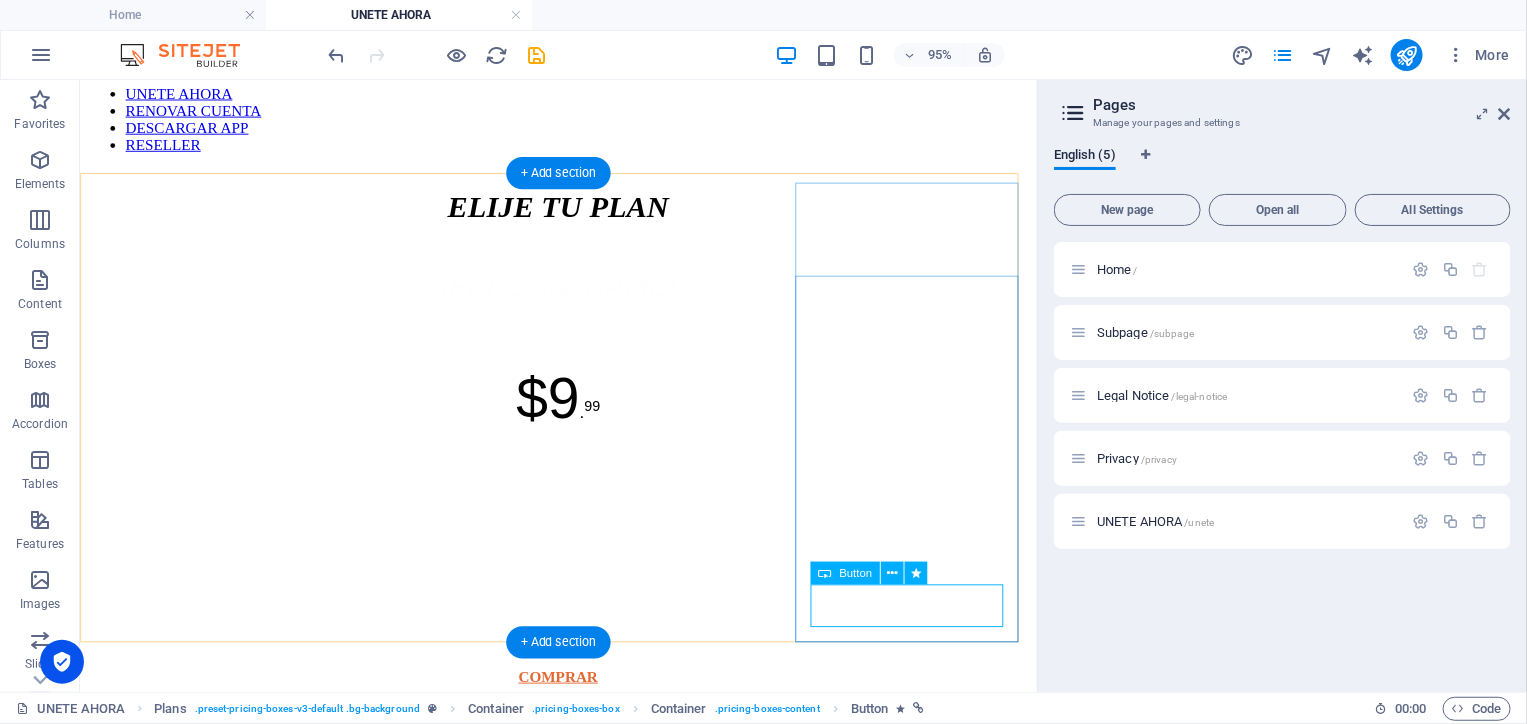 click on "COMPRAR" at bounding box center [582, 2118] 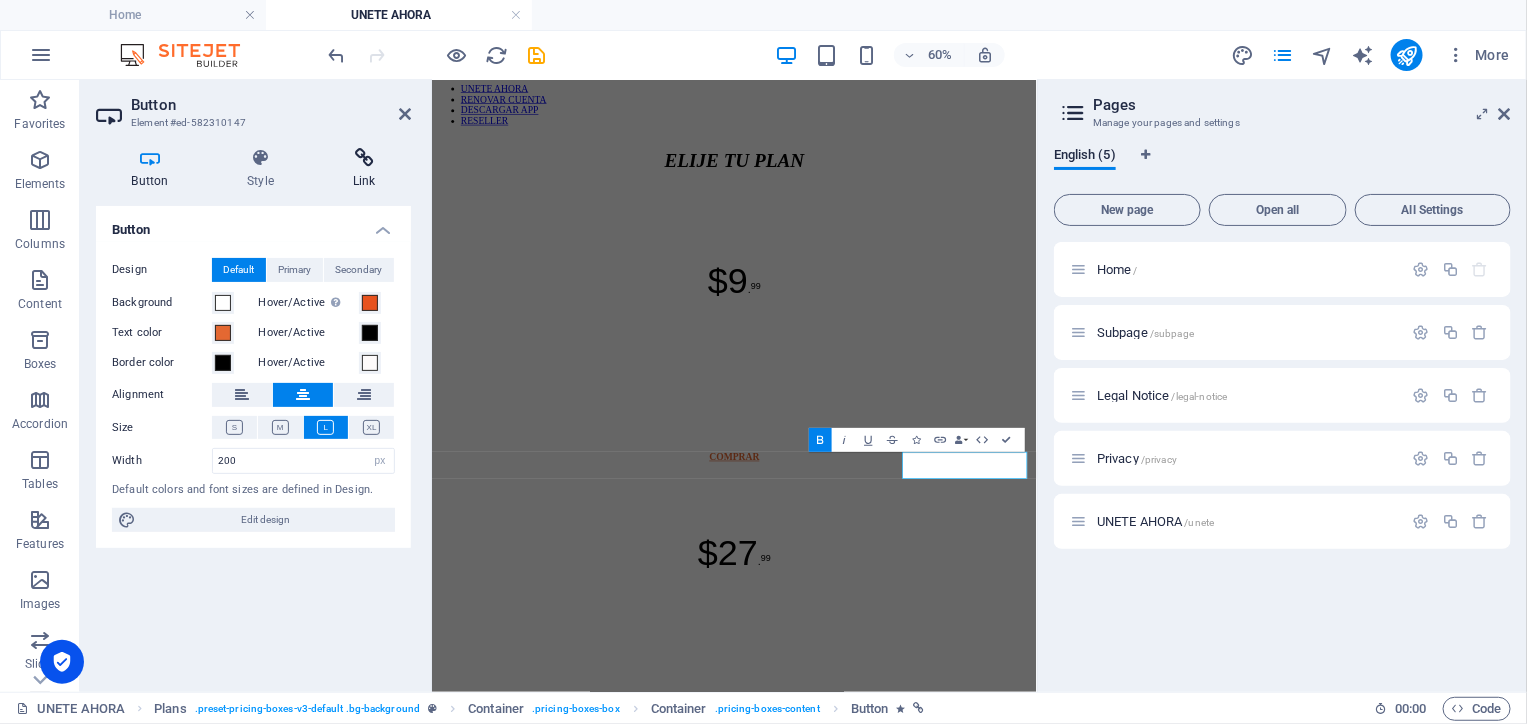 scroll, scrollTop: 0, scrollLeft: 0, axis: both 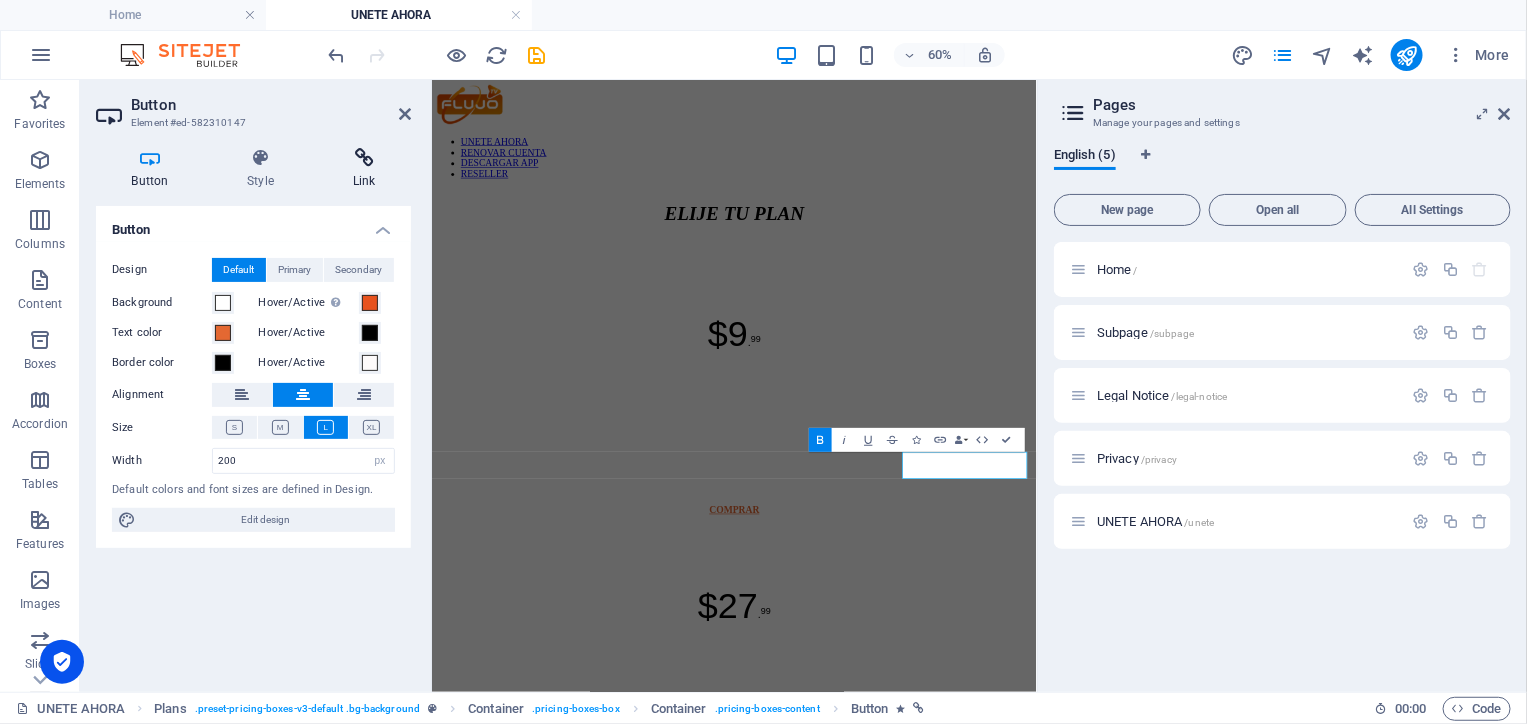 click on "Link" at bounding box center (364, 169) 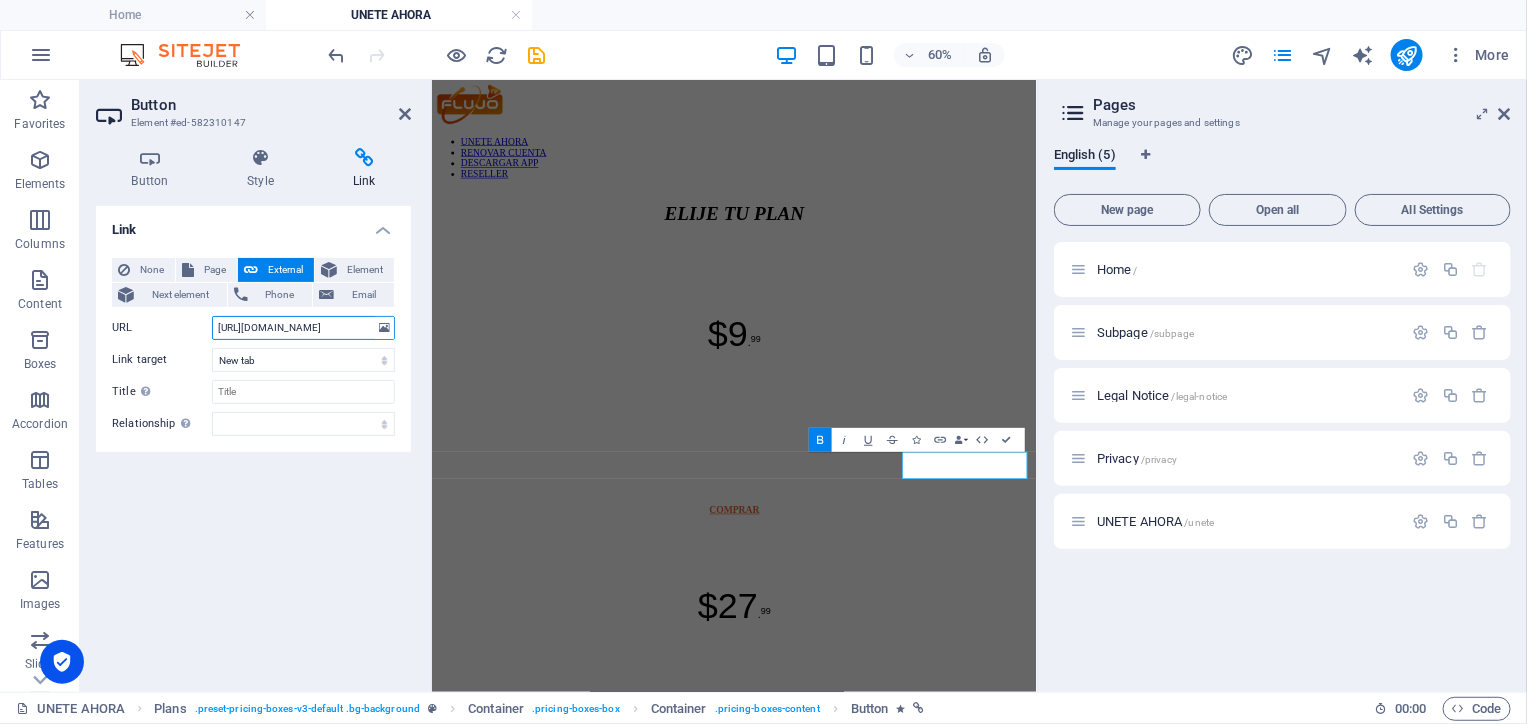 click on "[URL][DOMAIN_NAME]" at bounding box center [303, 328] 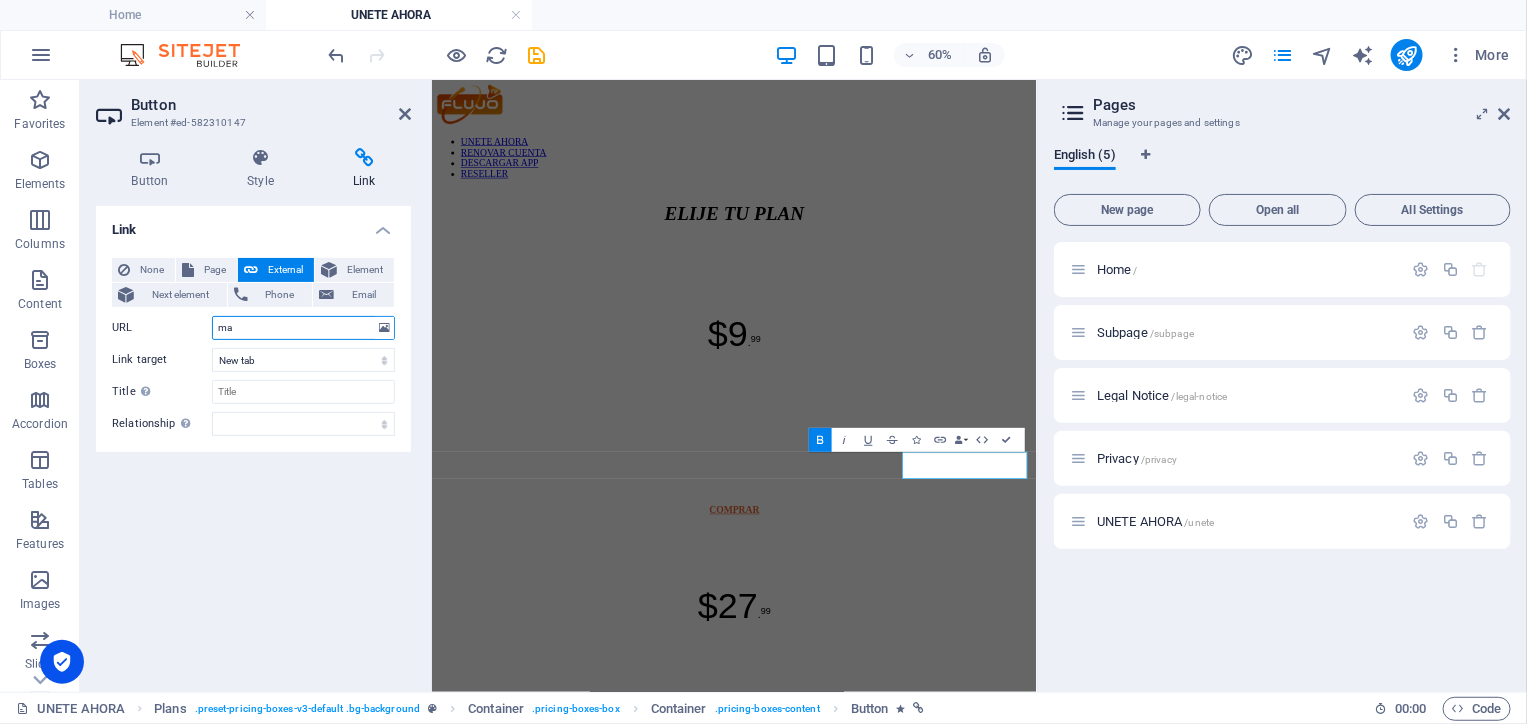 type on "m" 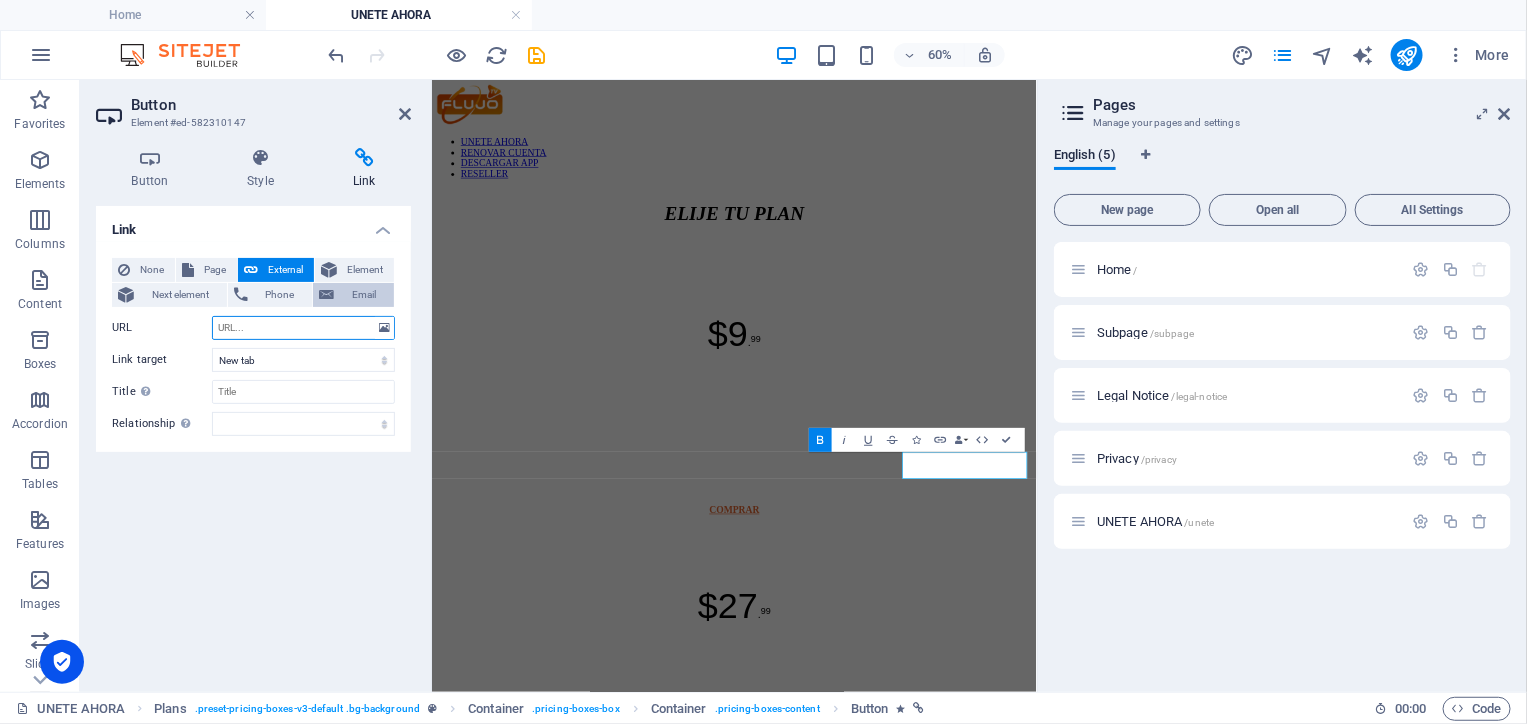 type 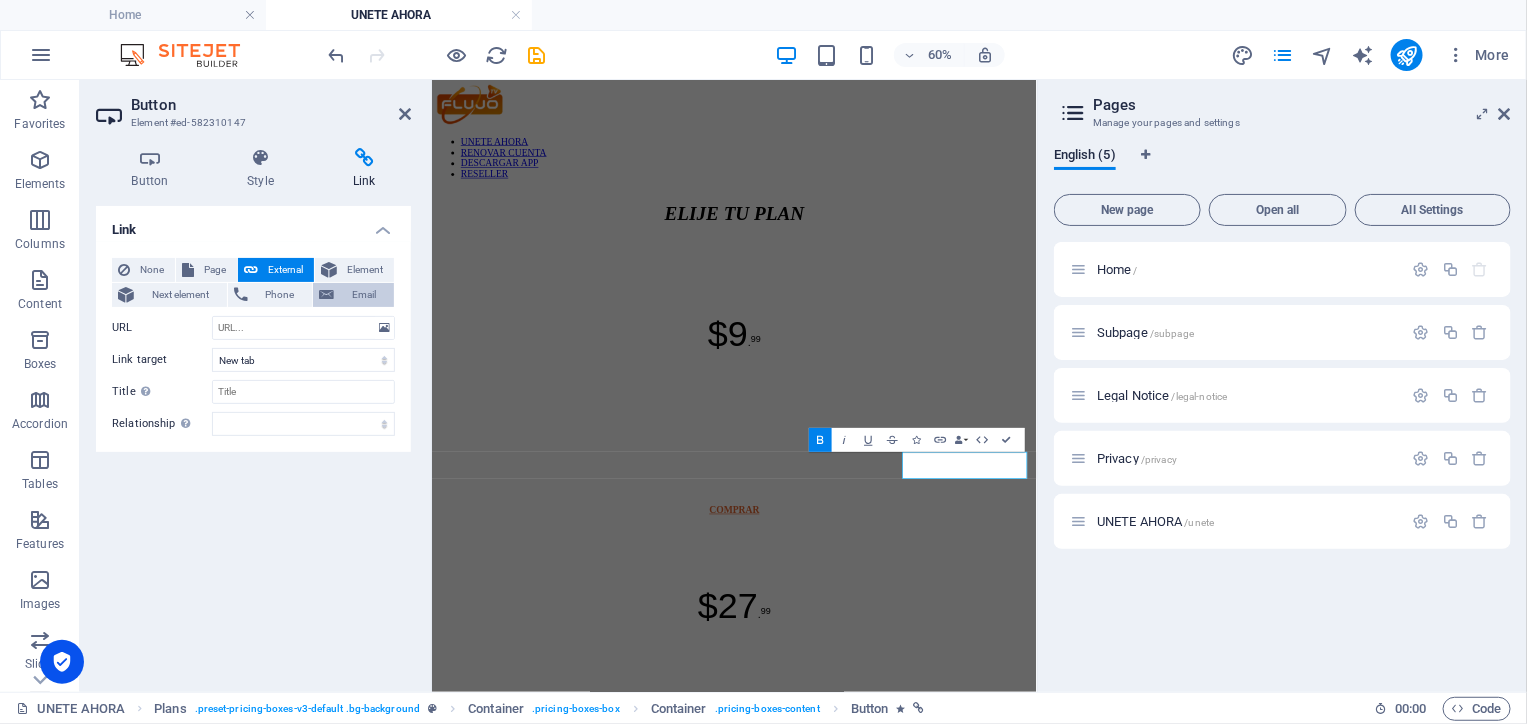 click on "Email" at bounding box center (364, 295) 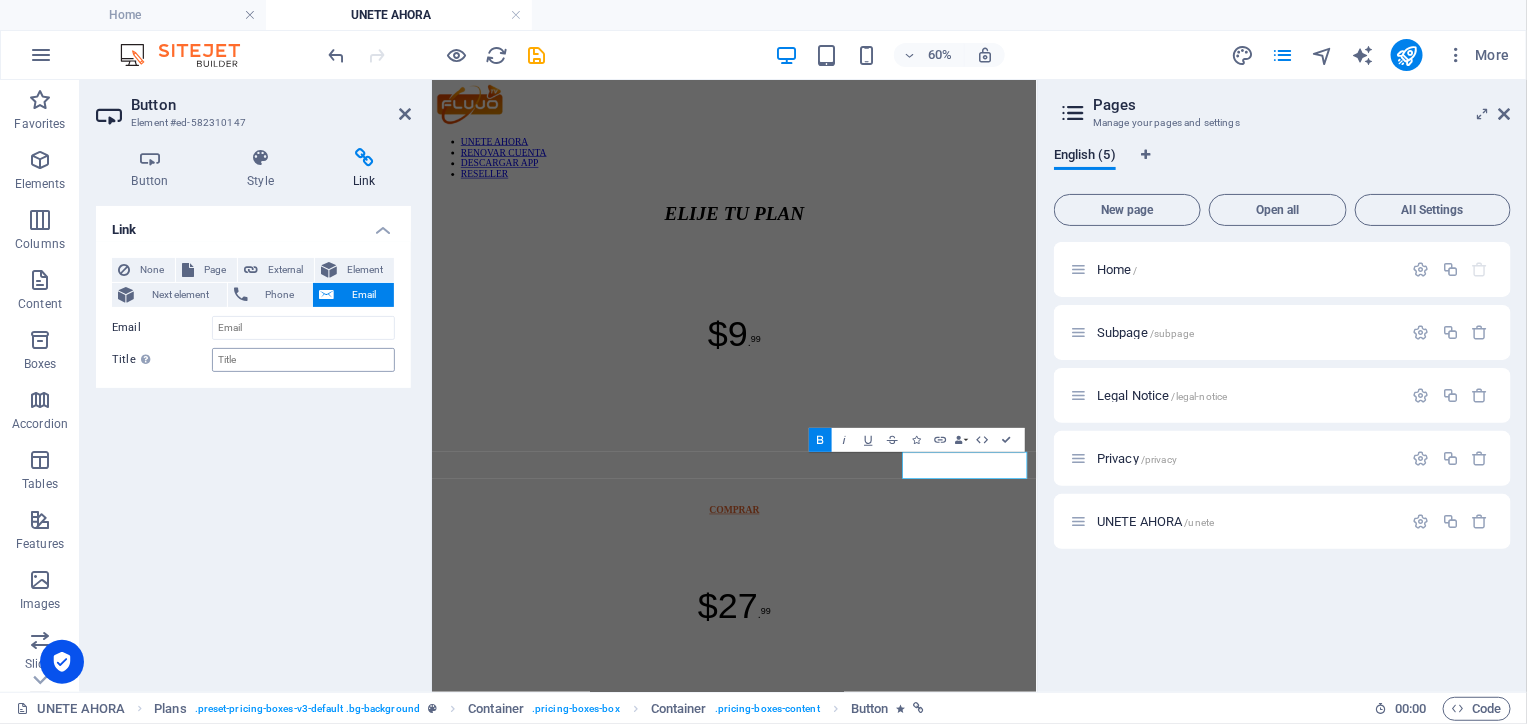 drag, startPoint x: 286, startPoint y: 376, endPoint x: 292, endPoint y: 362, distance: 15.231546 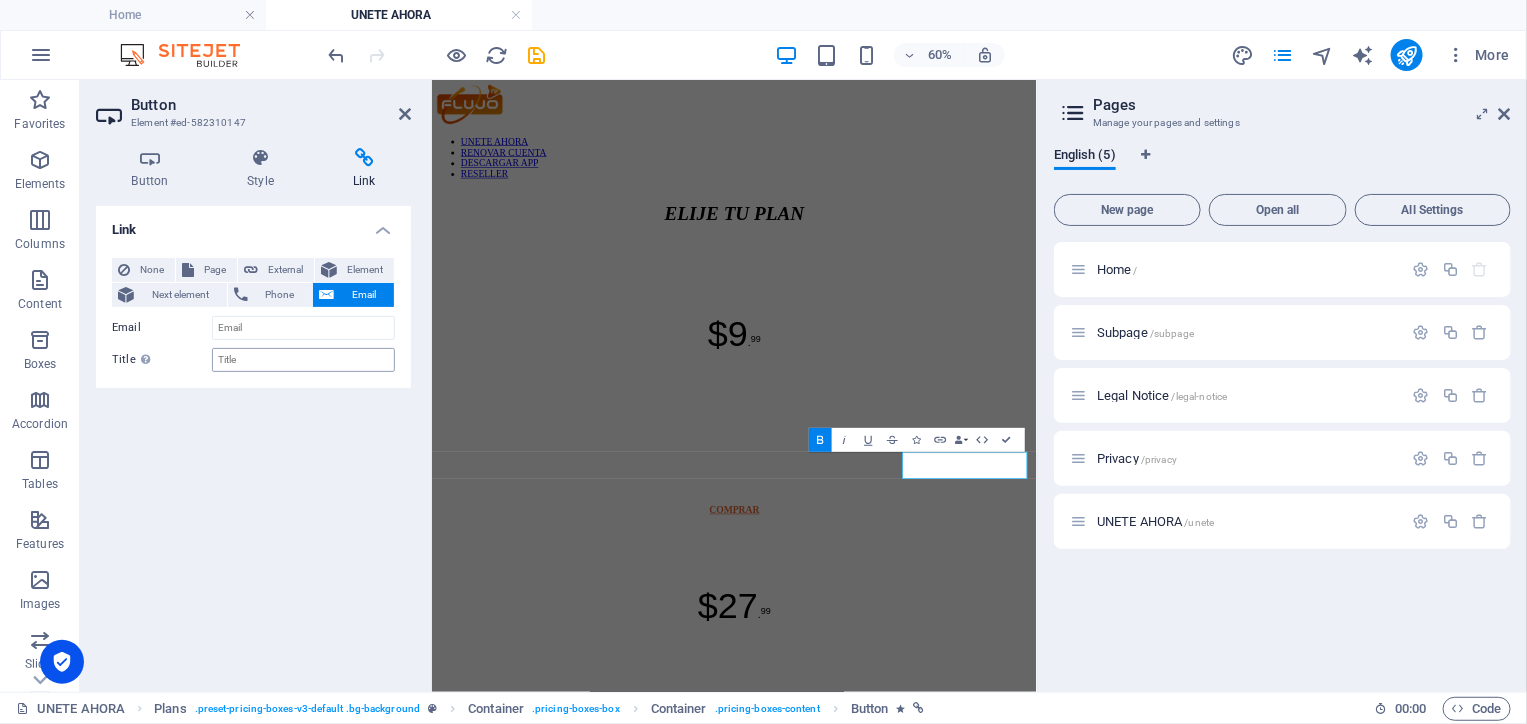 click on "None Page External Element Next element Phone Email Page Home Subpage Legal Notice Privacy UNETE AHORA Element
URL Phone Email Link target New tab Same tab Overlay Title Additional link description, should not be the same as the link text. The title is most often shown as a tooltip text when the mouse moves over the element. Leave empty if uncertain. Relationship Sets the  relationship of this link to the link target . For example, the value "nofollow" instructs search engines not to follow the link. Can be left empty. alternate author bookmark external help license next nofollow noreferrer noopener prev search tag" at bounding box center [253, 315] 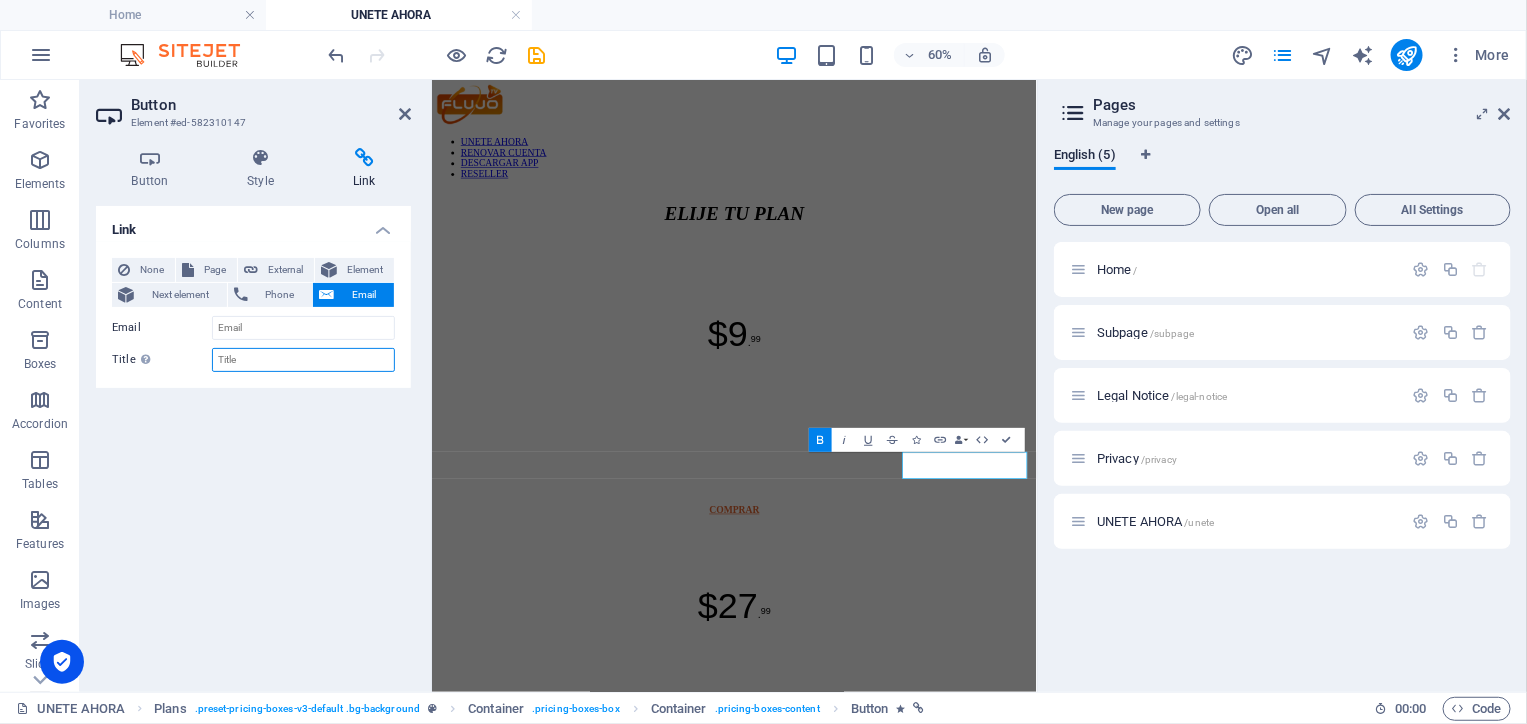 click on "Title Additional link description, should not be the same as the link text. The title is most often shown as a tooltip text when the mouse moves over the element. Leave empty if uncertain." at bounding box center [303, 360] 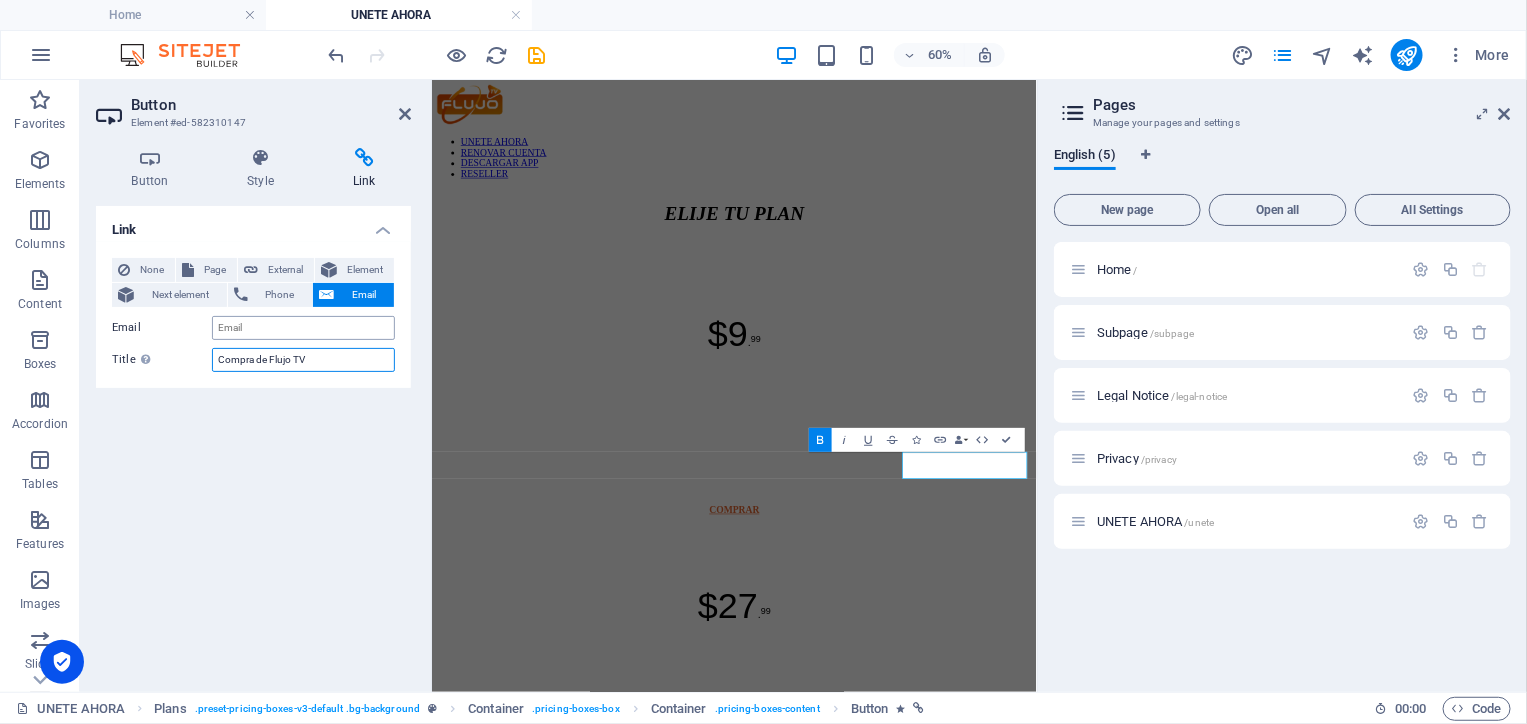 type on "Compra de Flujo TV" 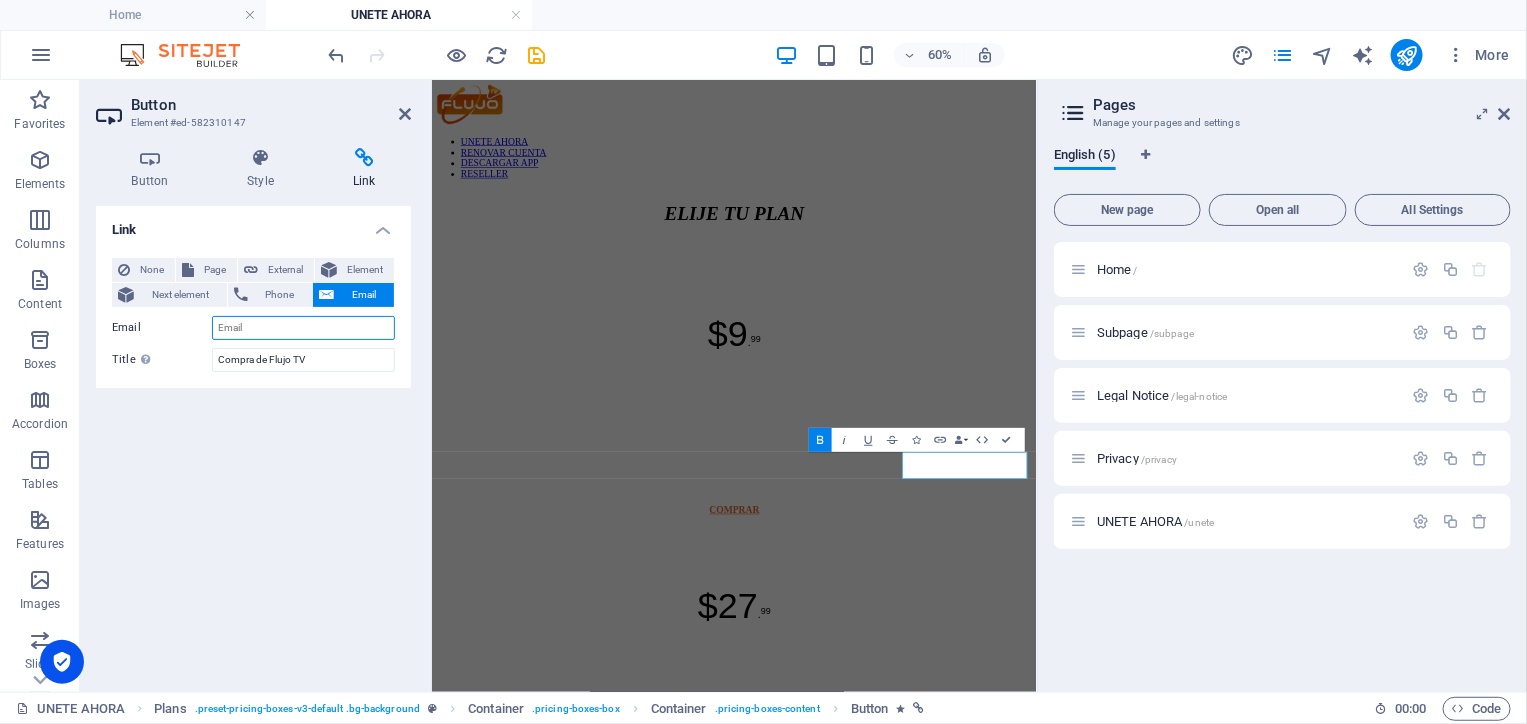 click on "Email" at bounding box center (303, 328) 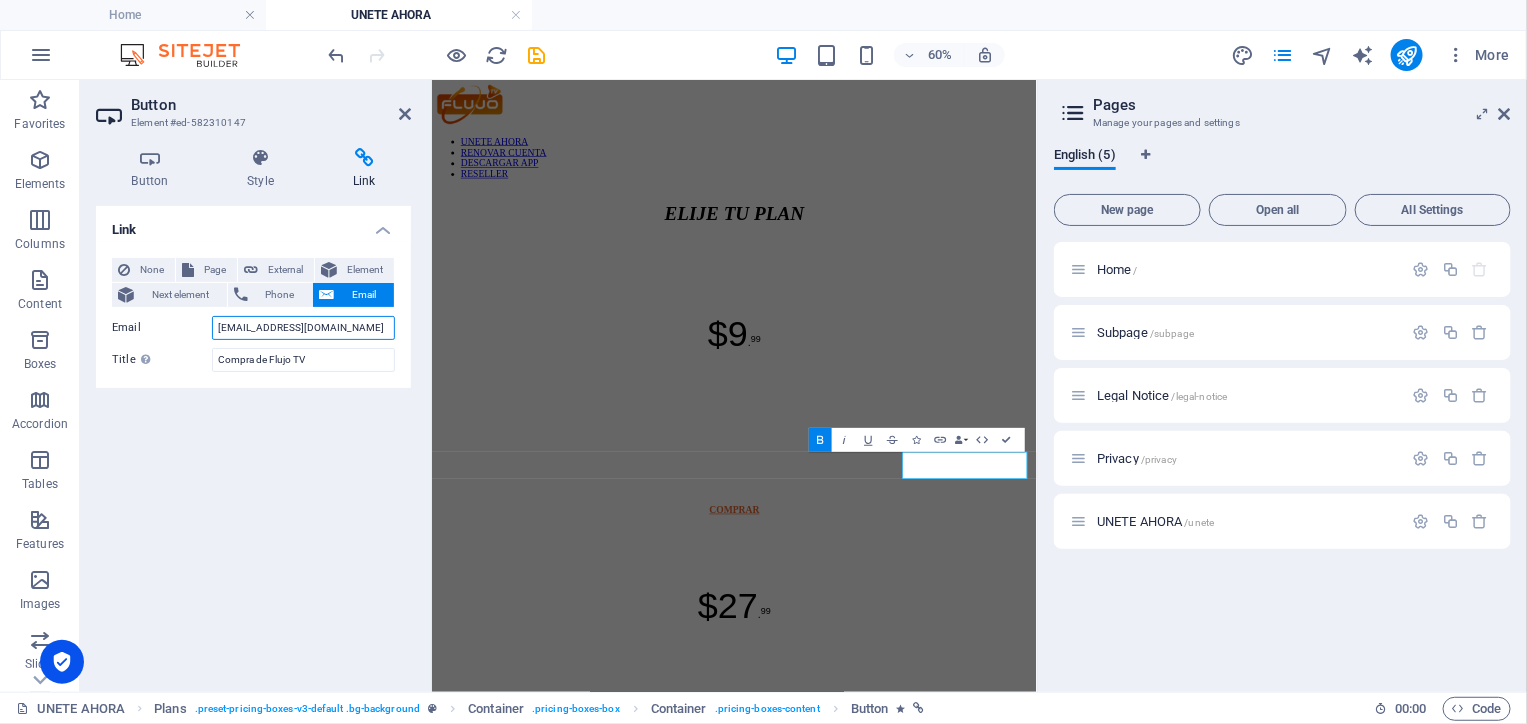type on "[EMAIL_ADDRESS][DOMAIN_NAME]" 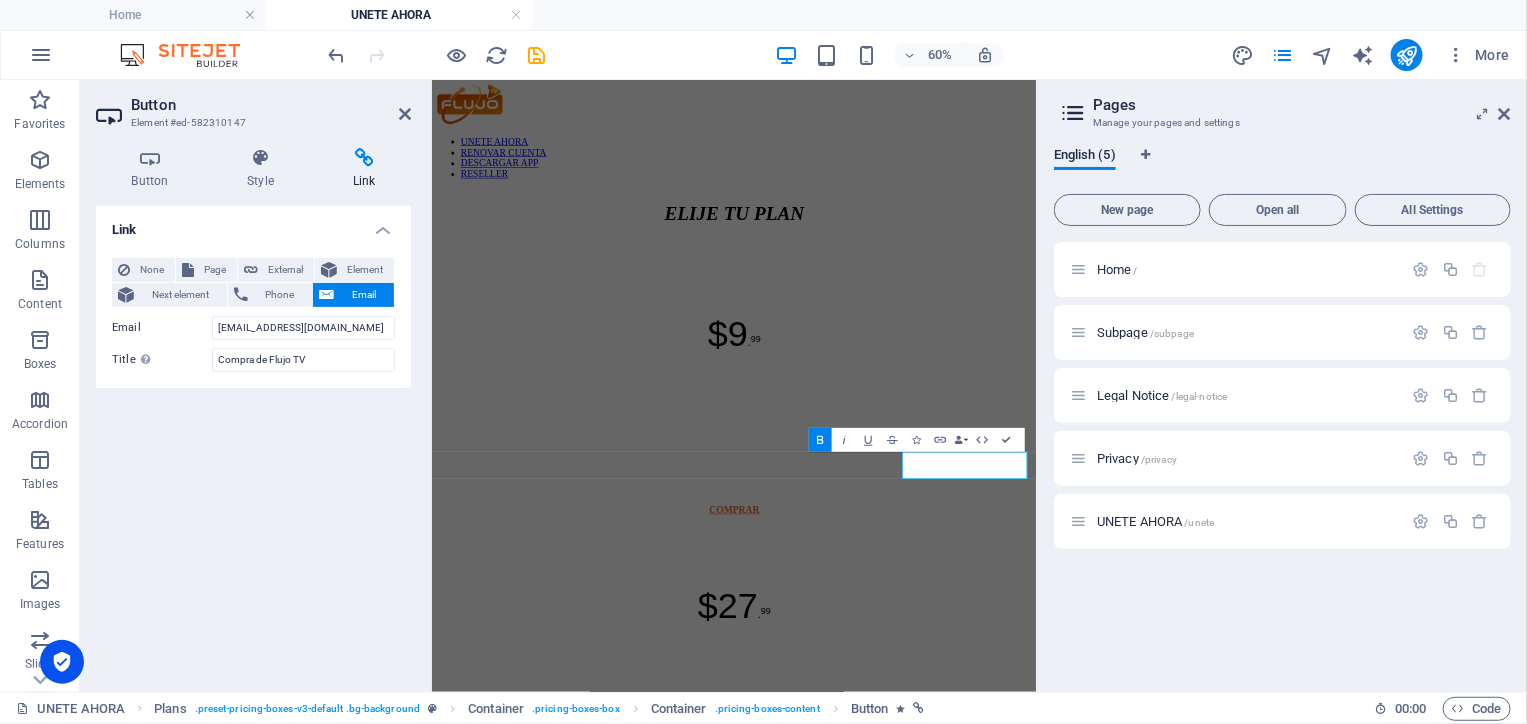 click on "Link None Page External Element Next element Phone Email Page Home Subpage Legal Notice Privacy UNETE AHORA Element
URL Phone Email [EMAIL_ADDRESS][DOMAIN_NAME] The email address must contain an @. Link target New tab Same tab Overlay Title Additional link description, should not be the same as the link text. The title is most often shown as a tooltip text when the mouse moves over the element. Leave empty if uncertain. Compra de Flujo TV Relationship Sets the  relationship of this link to the link target . For example, the value "nofollow" instructs search engines not to follow the link. Can be left empty. alternate author bookmark external help license next nofollow noreferrer noopener prev search tag" at bounding box center (253, 441) 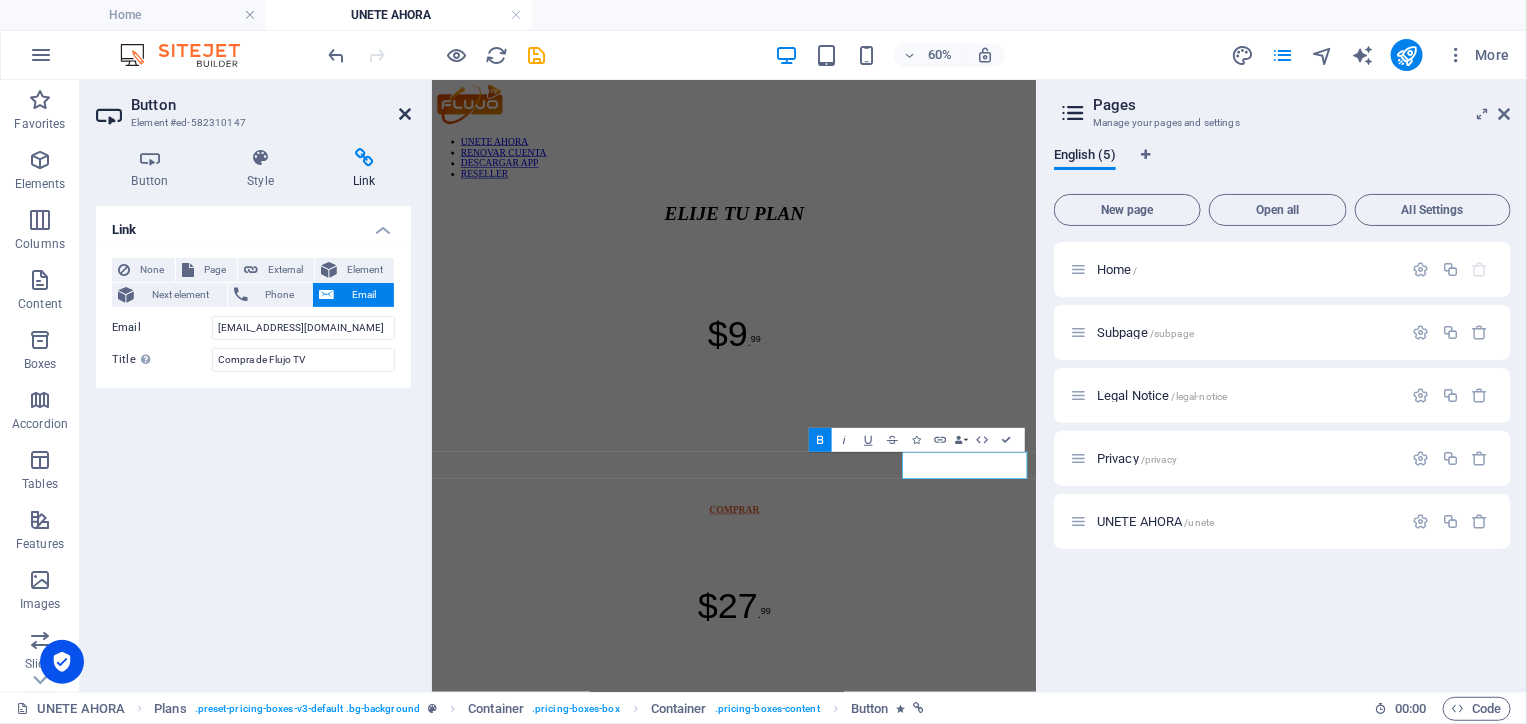 click at bounding box center (405, 114) 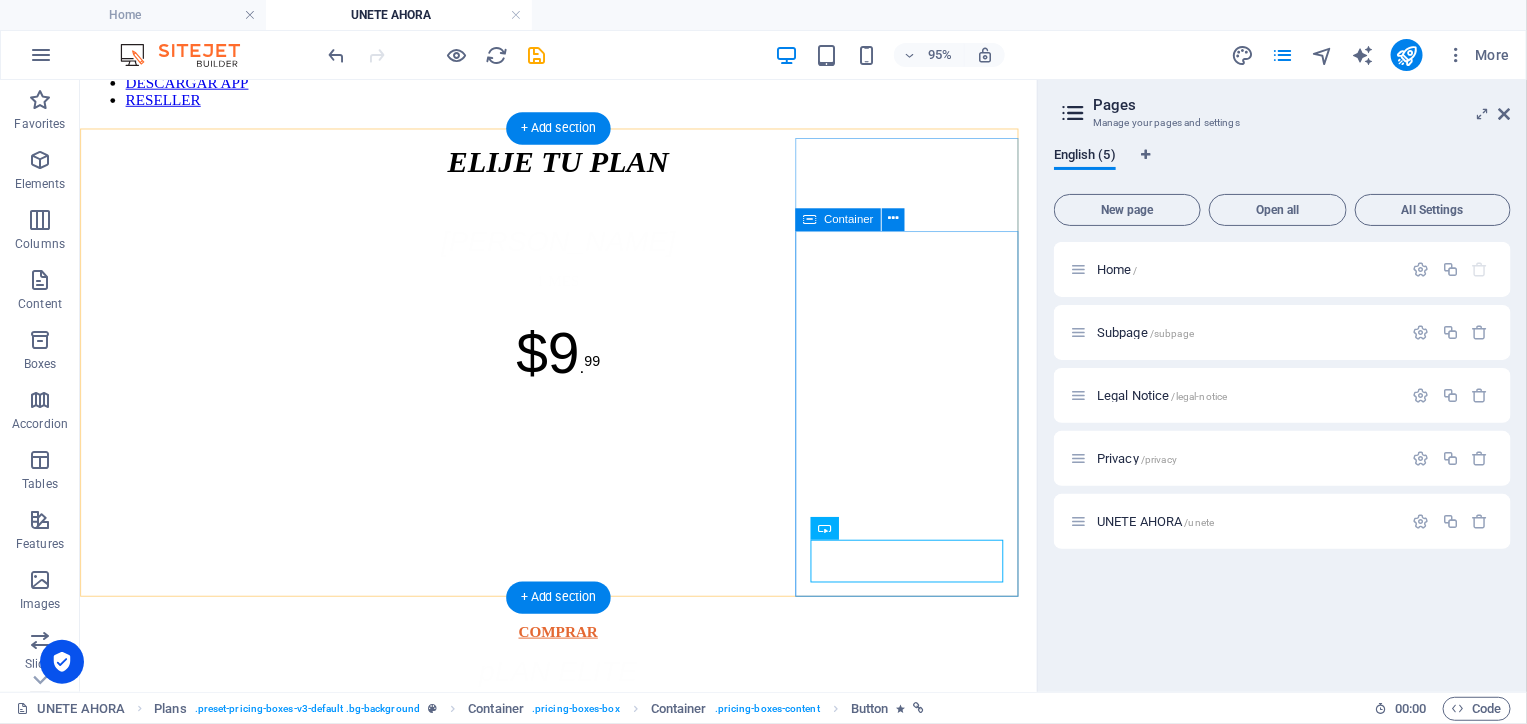 scroll, scrollTop: 0, scrollLeft: 0, axis: both 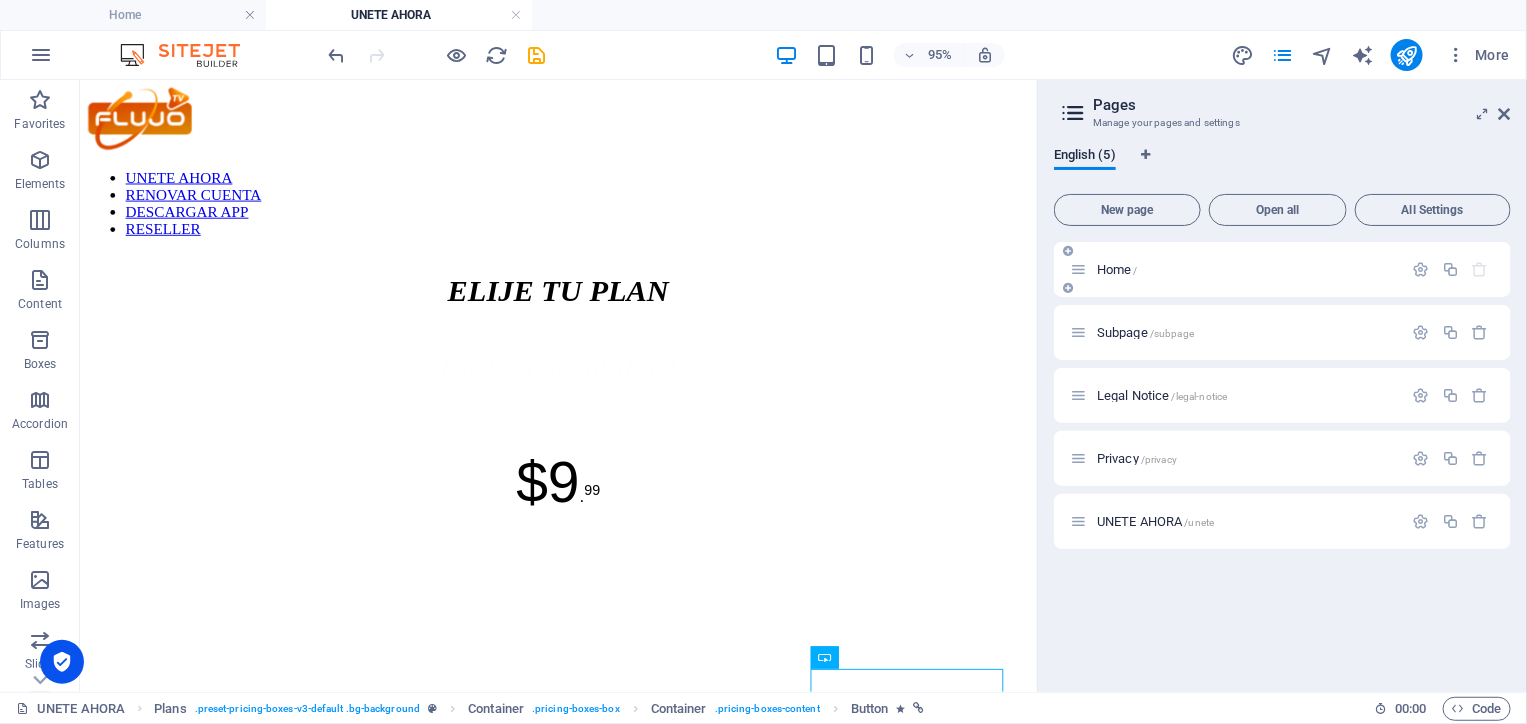 click on "Home /" at bounding box center (1247, 269) 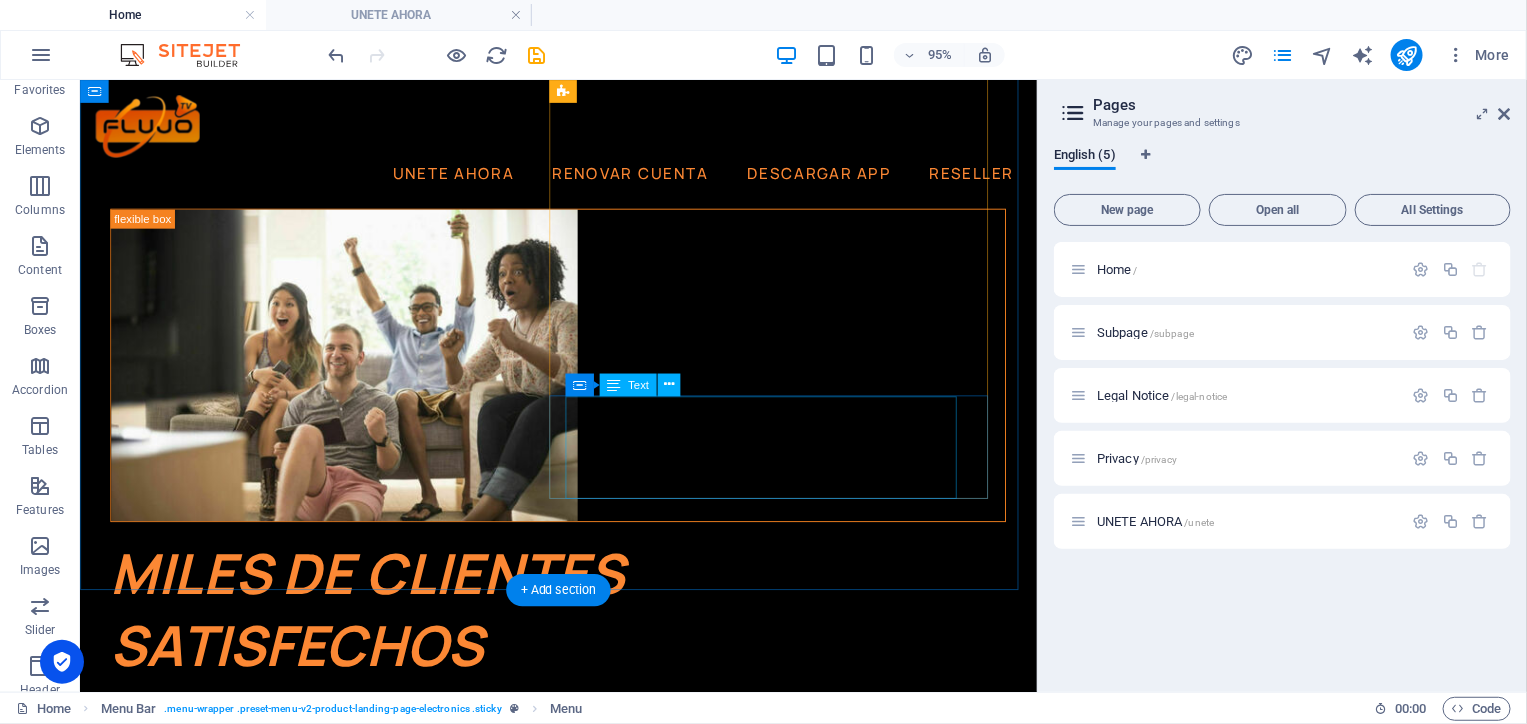 scroll, scrollTop: 4706, scrollLeft: 0, axis: vertical 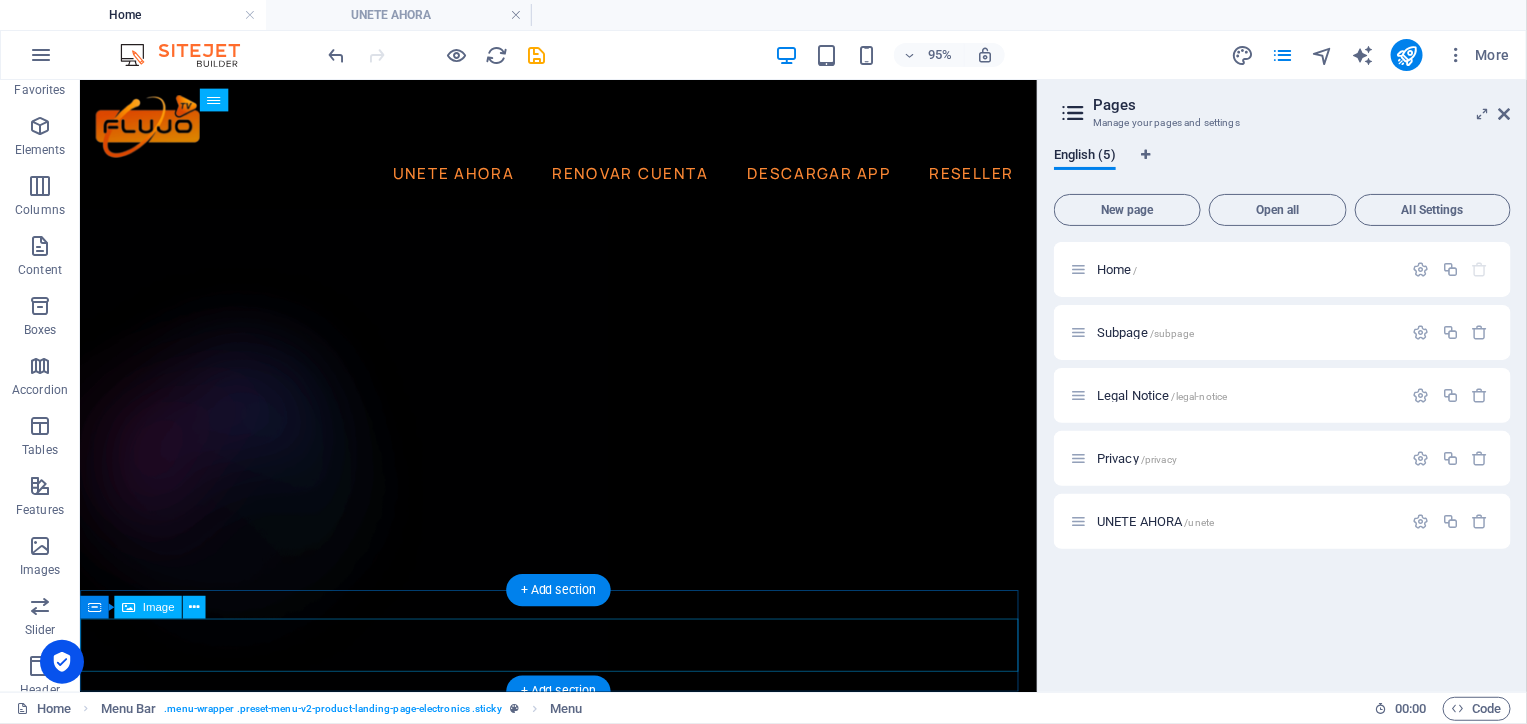 click at bounding box center [582, 5595] 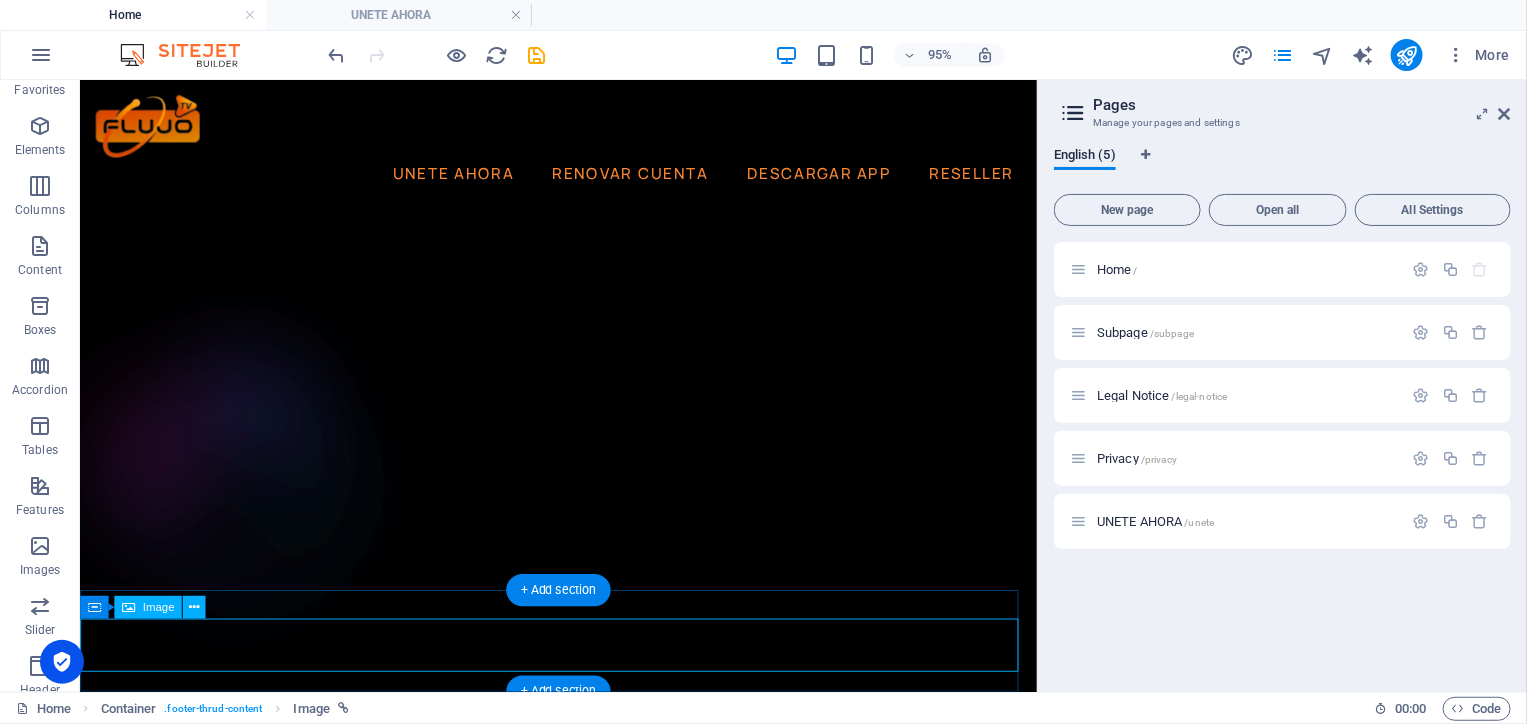 click at bounding box center [582, 5595] 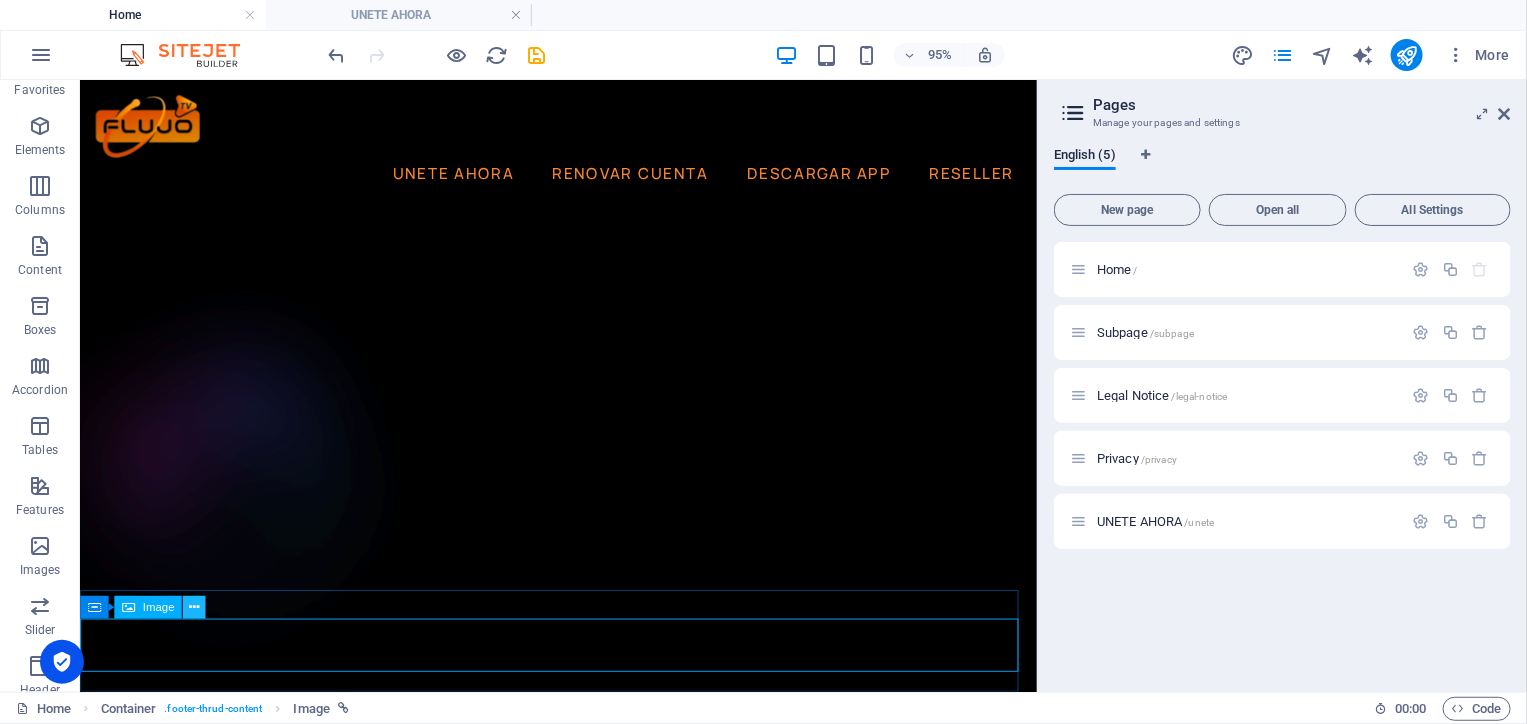 click at bounding box center [194, 607] 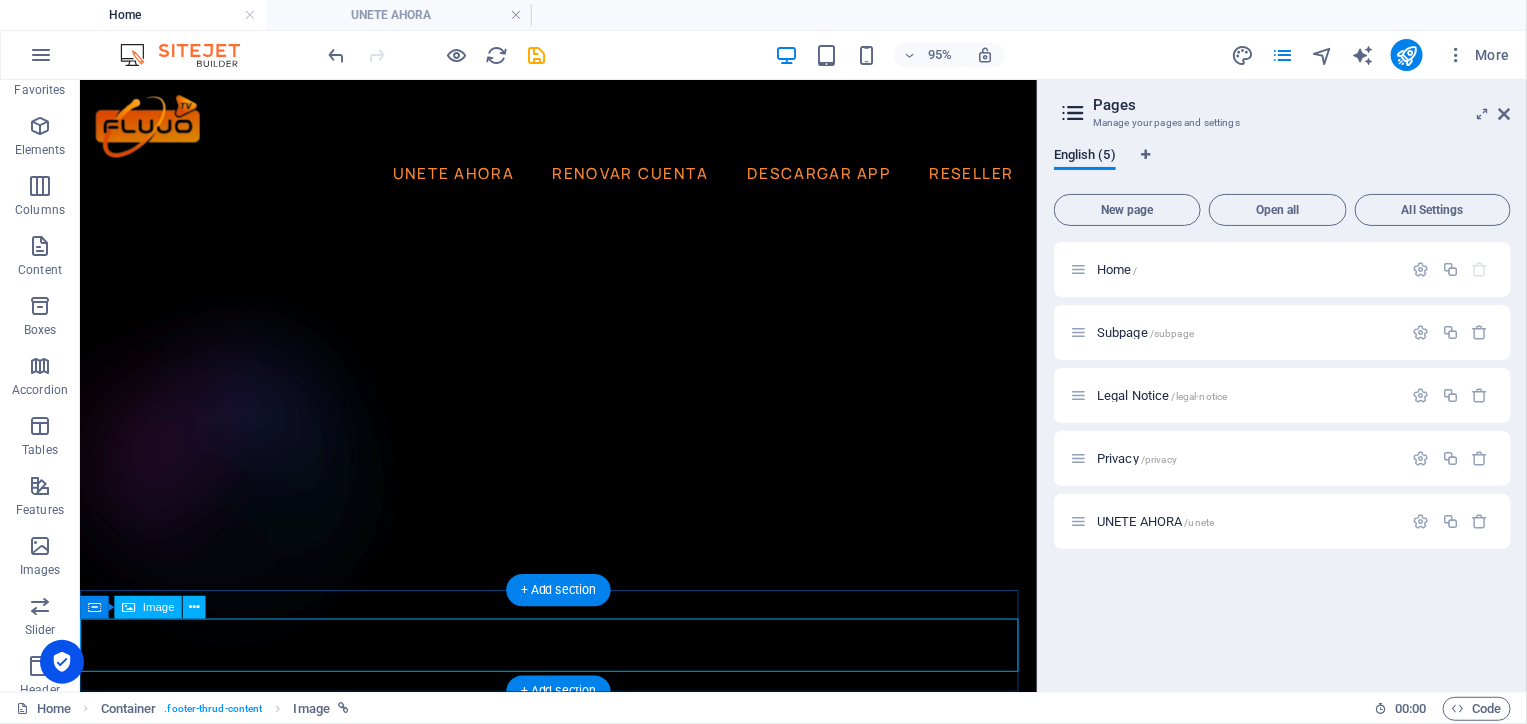 click at bounding box center [582, 5595] 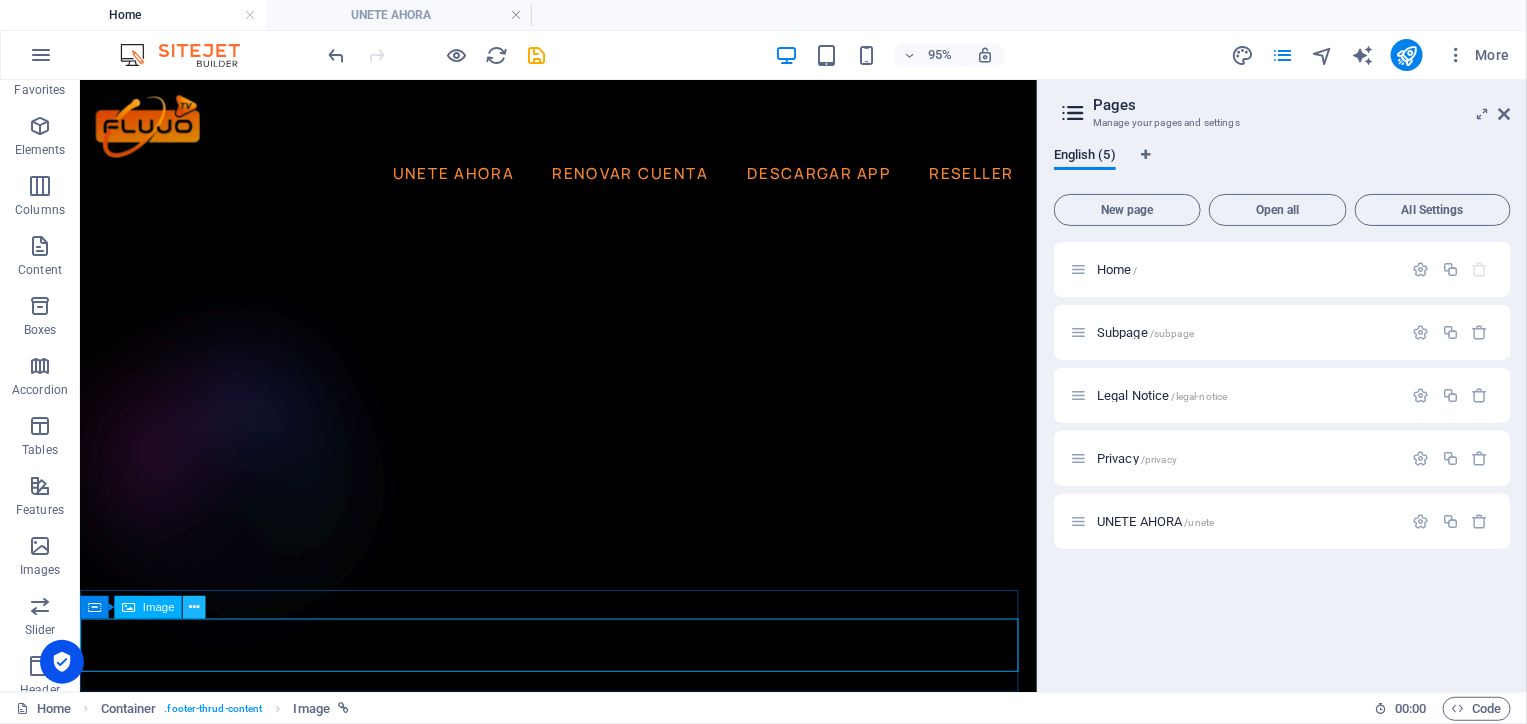 click at bounding box center [194, 607] 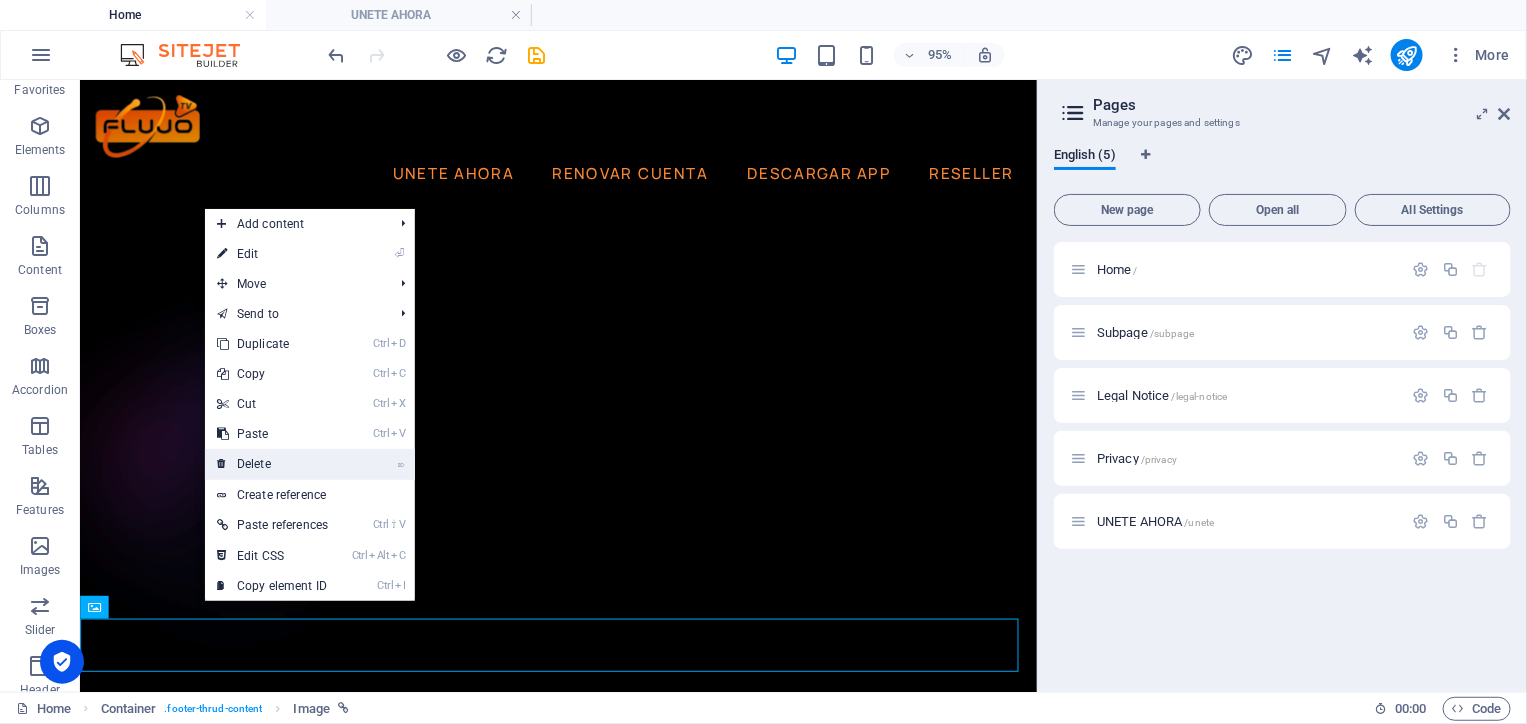 click on "⌦  Delete" at bounding box center (272, 464) 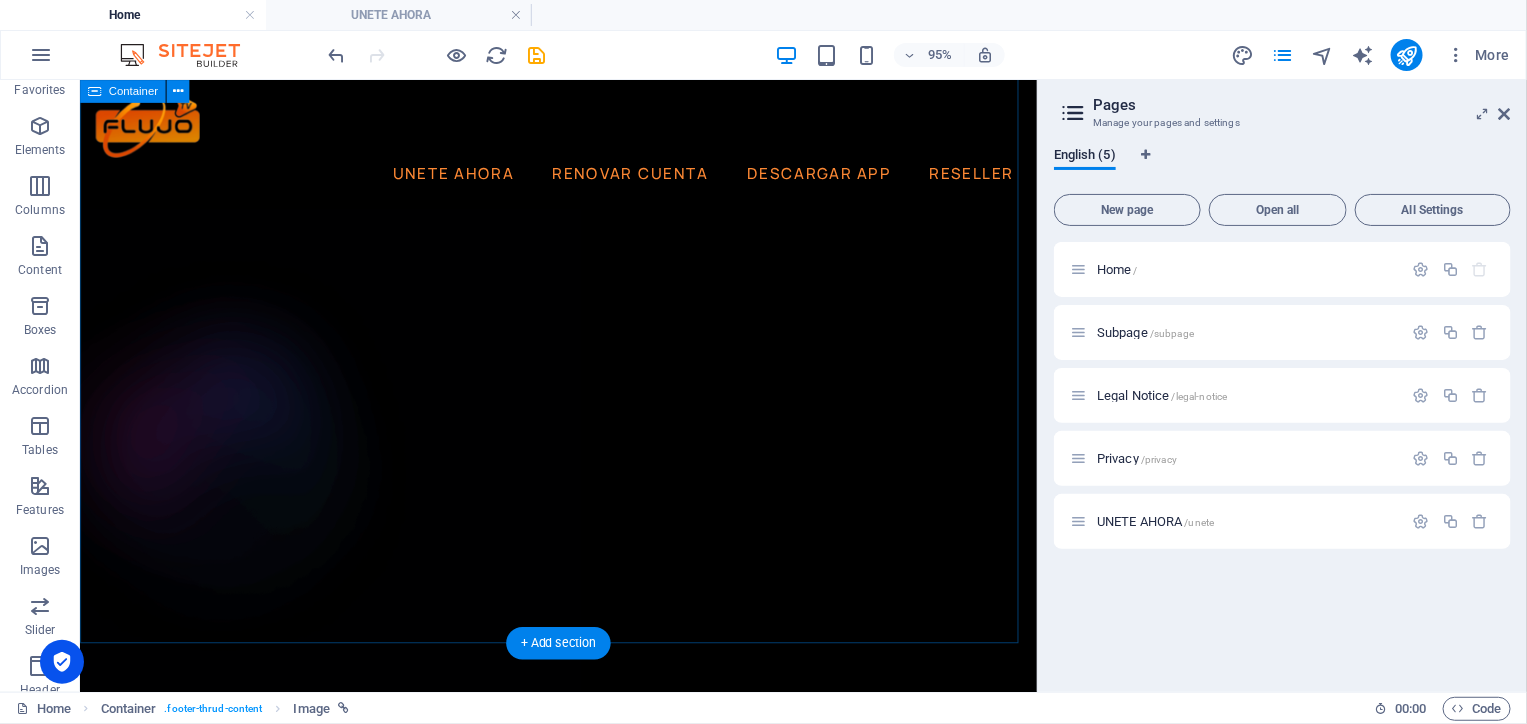 scroll, scrollTop: 4650, scrollLeft: 0, axis: vertical 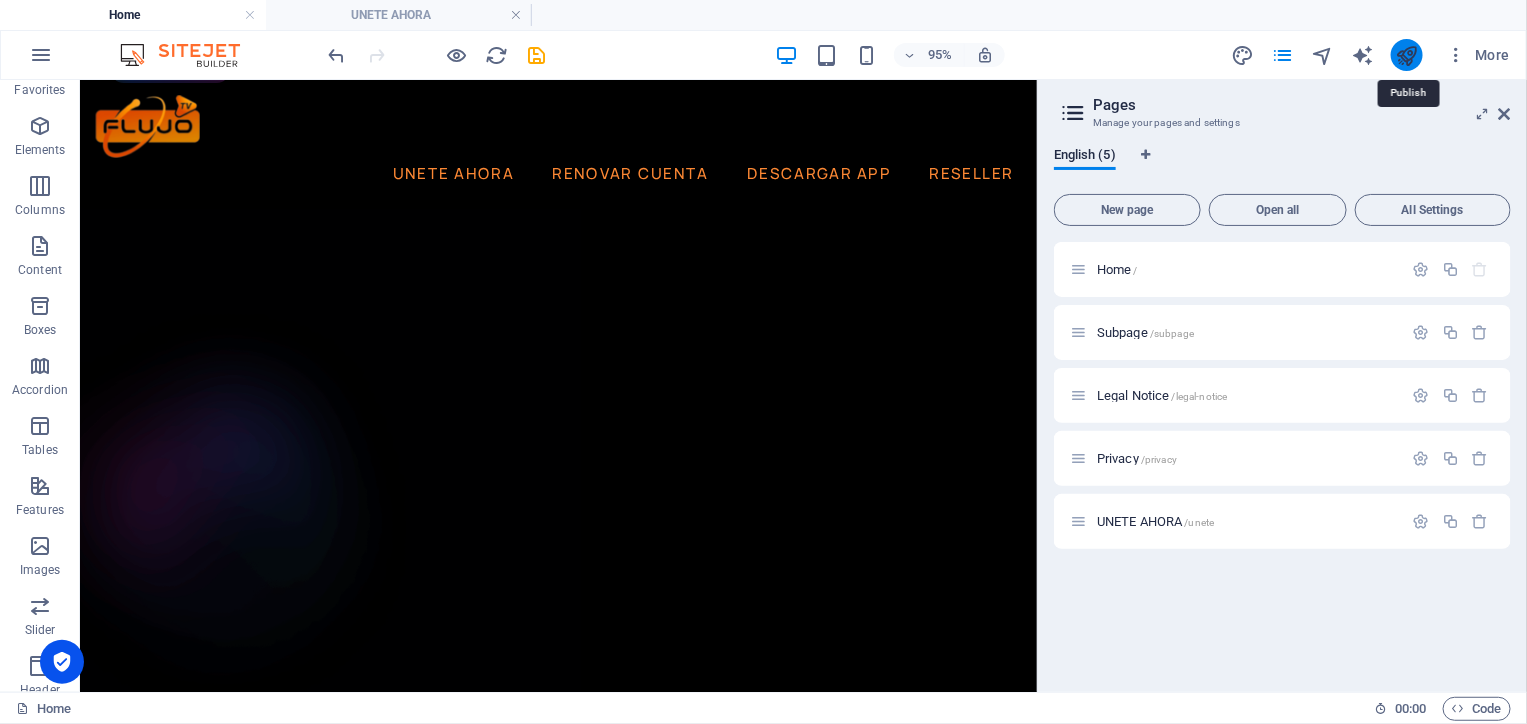 click at bounding box center (1406, 55) 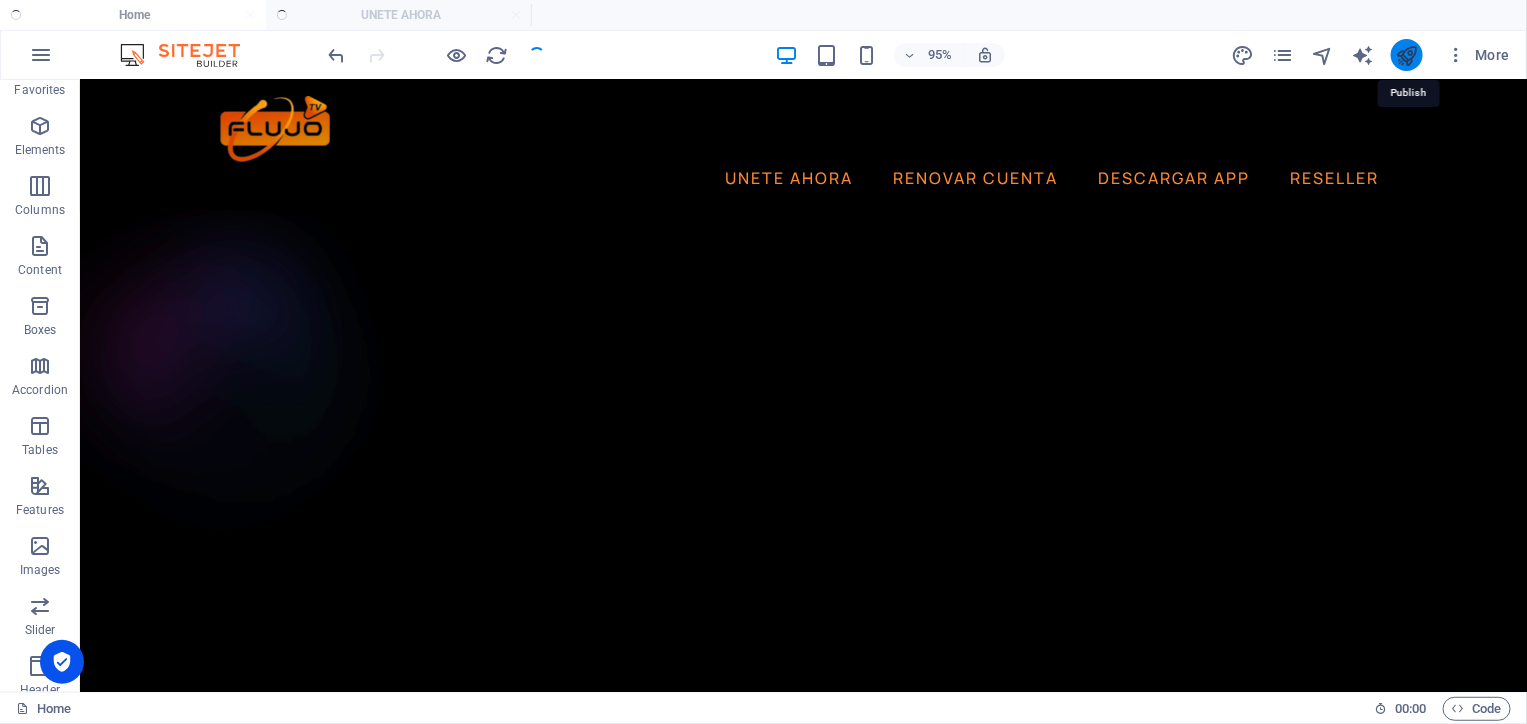 scroll, scrollTop: 3989, scrollLeft: 0, axis: vertical 